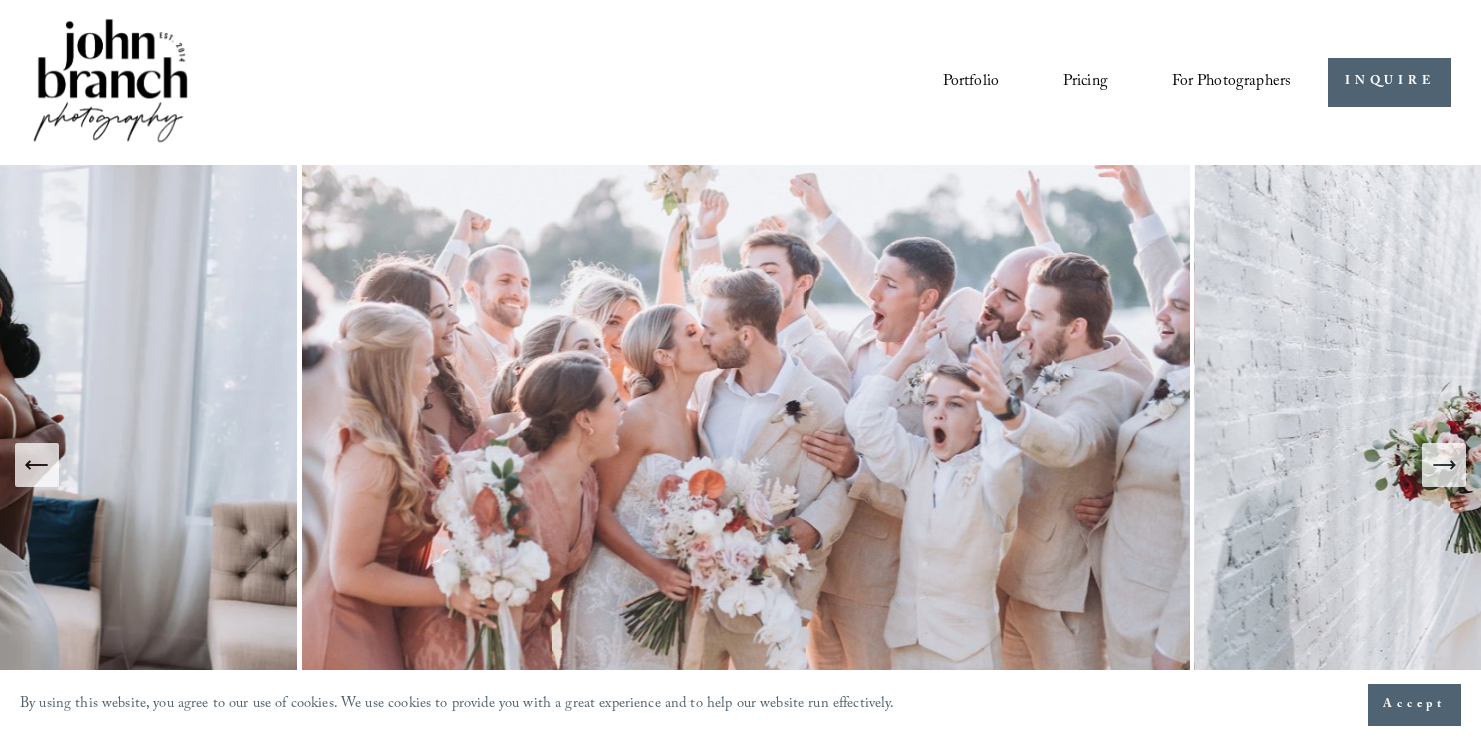 scroll, scrollTop: 0, scrollLeft: 0, axis: both 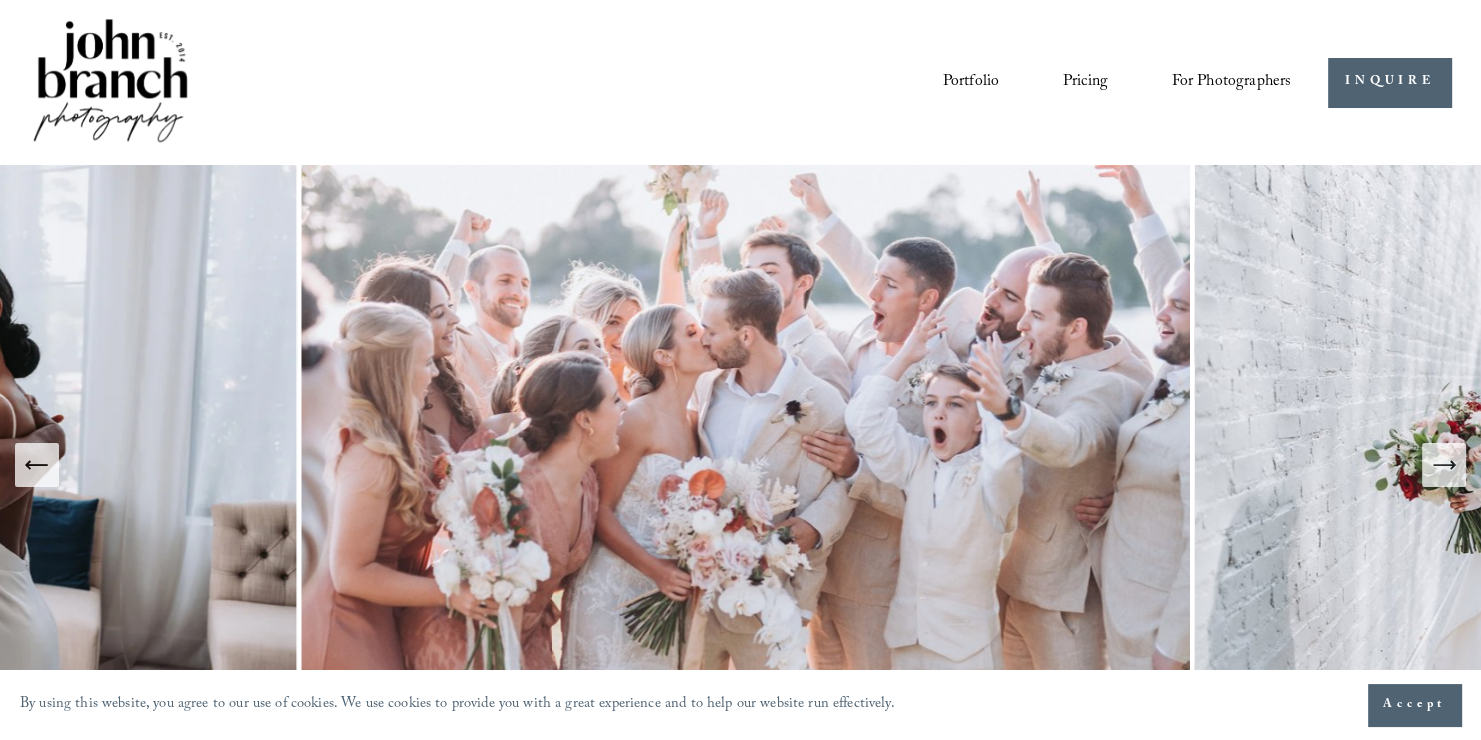 click at bounding box center (1444, 465) 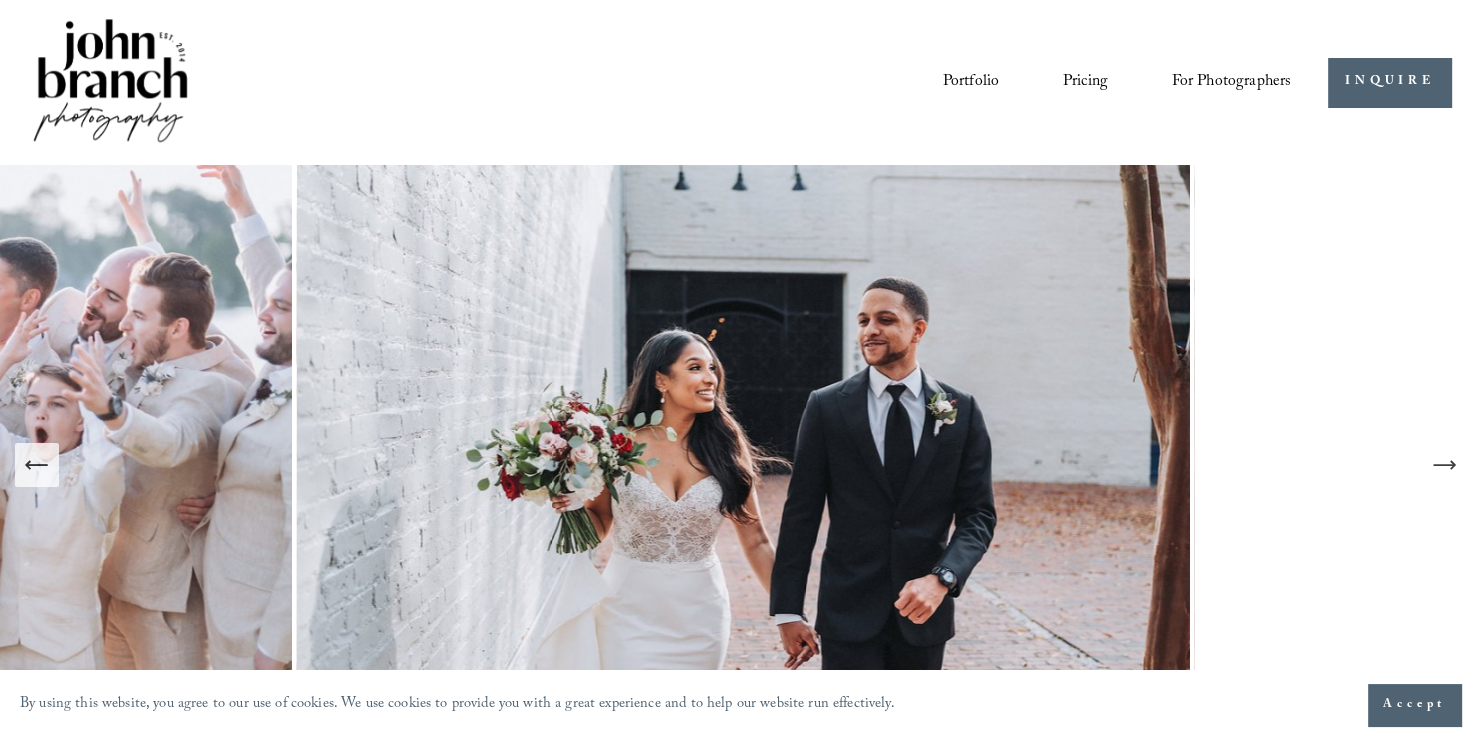 type 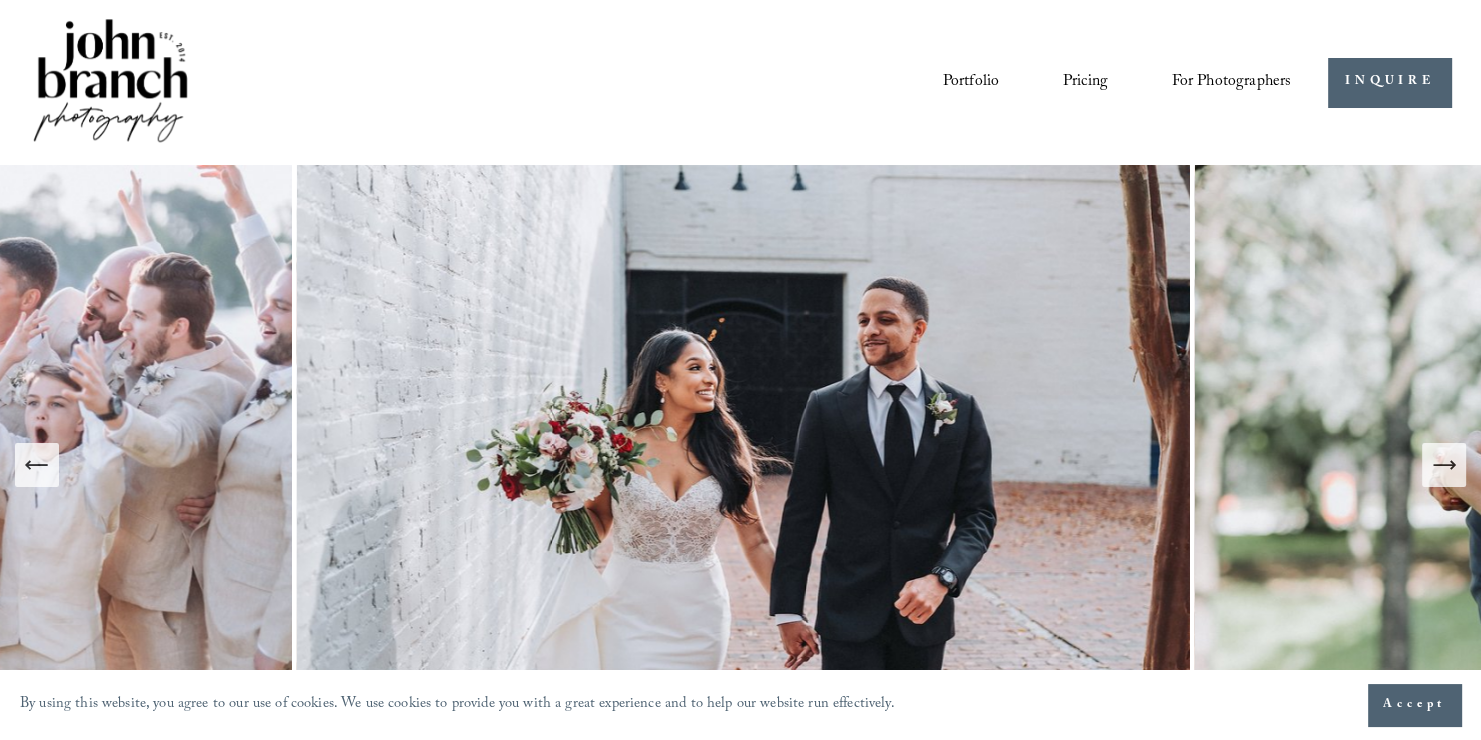 click at bounding box center (1444, 465) 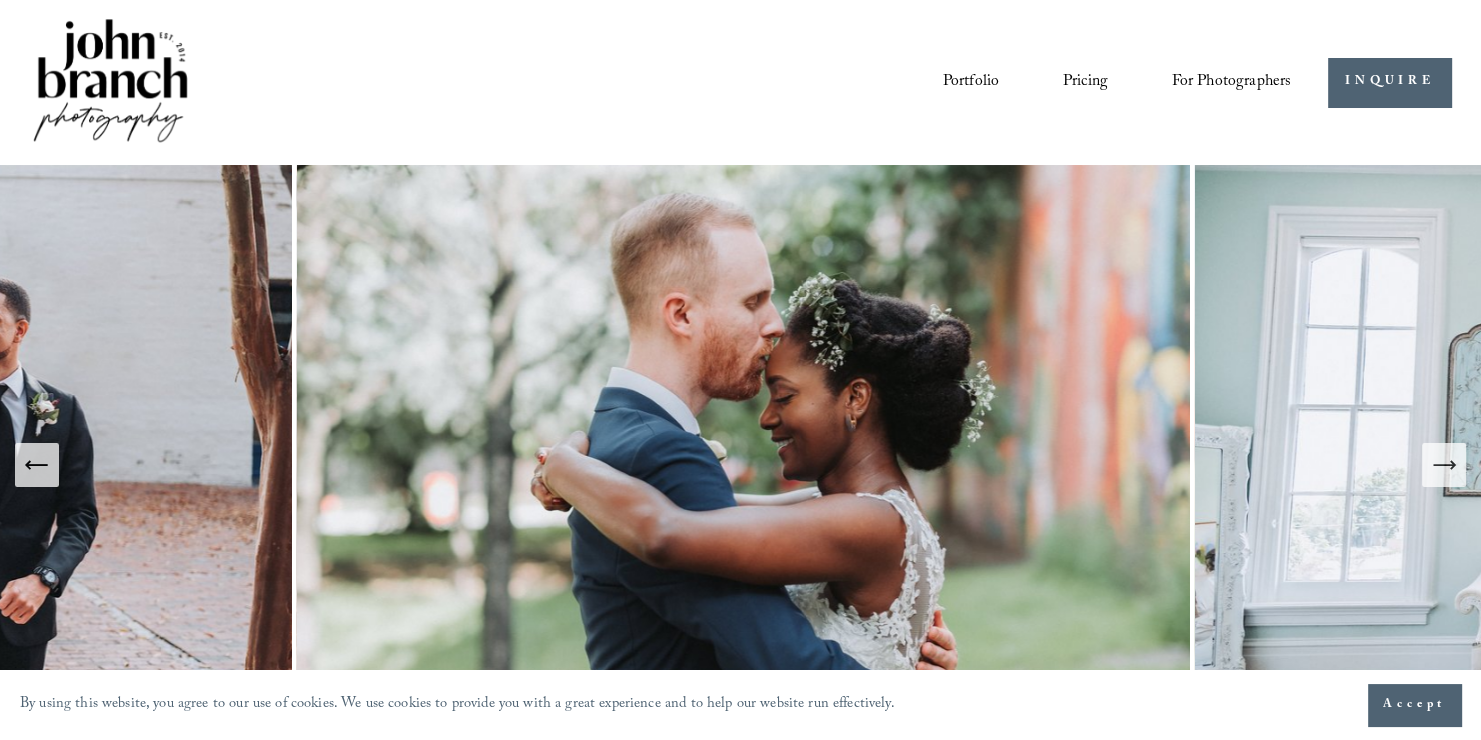 click at bounding box center [1444, 465] 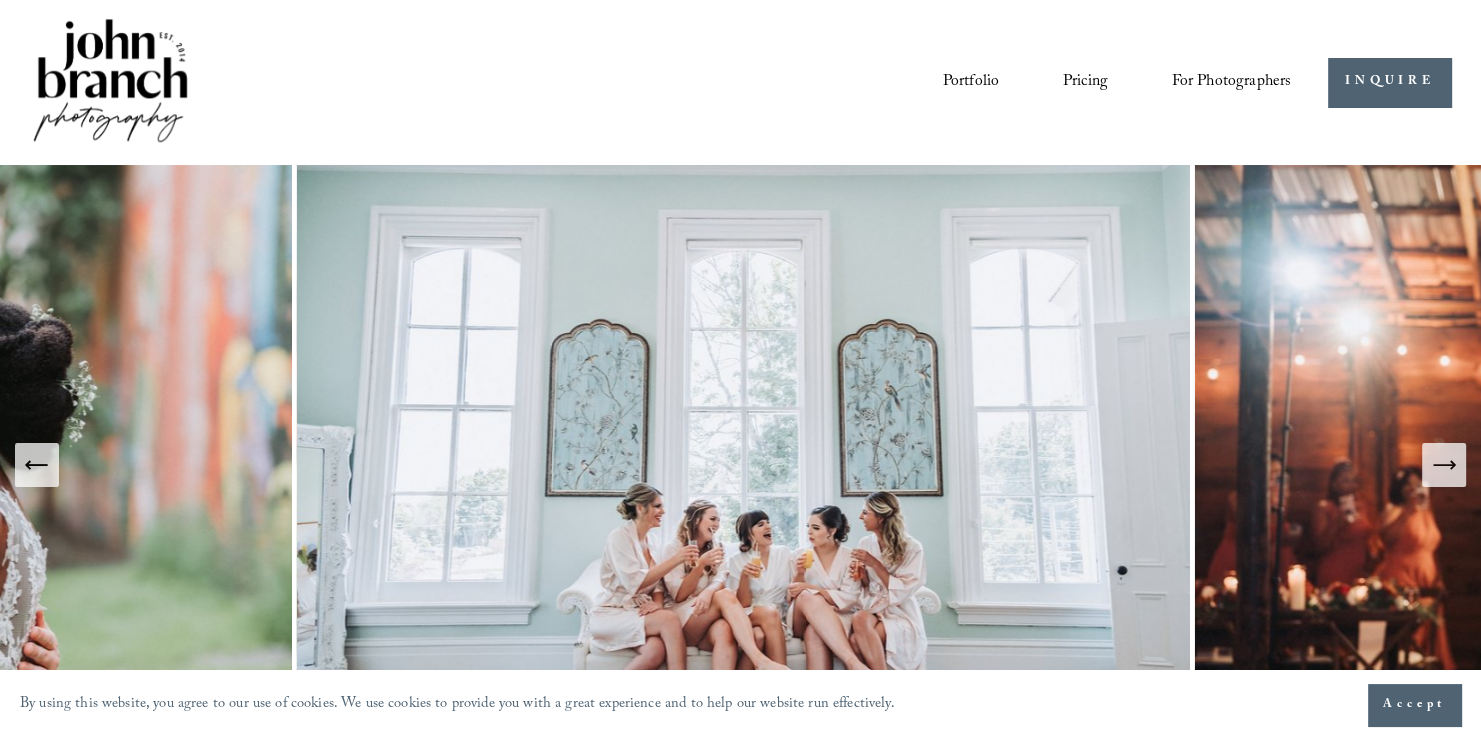 click 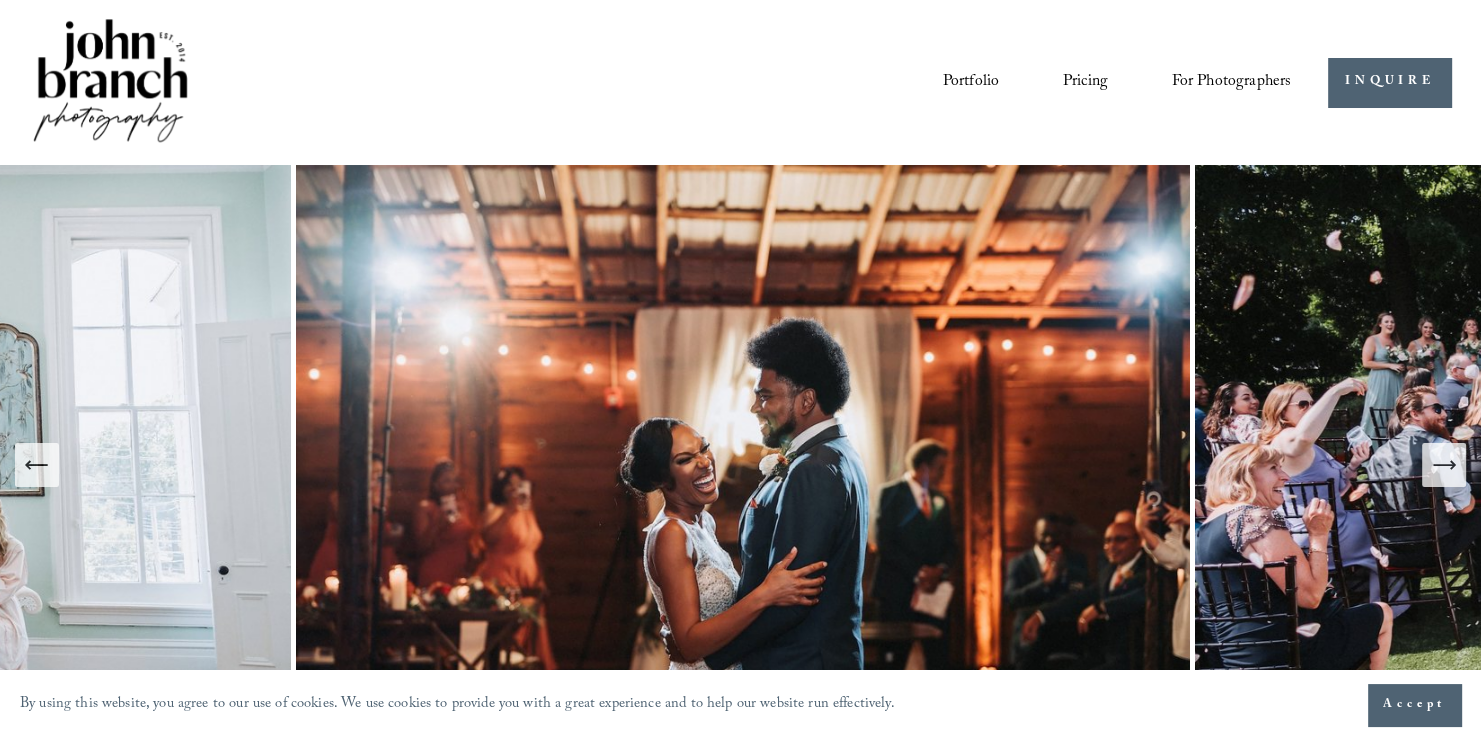 click 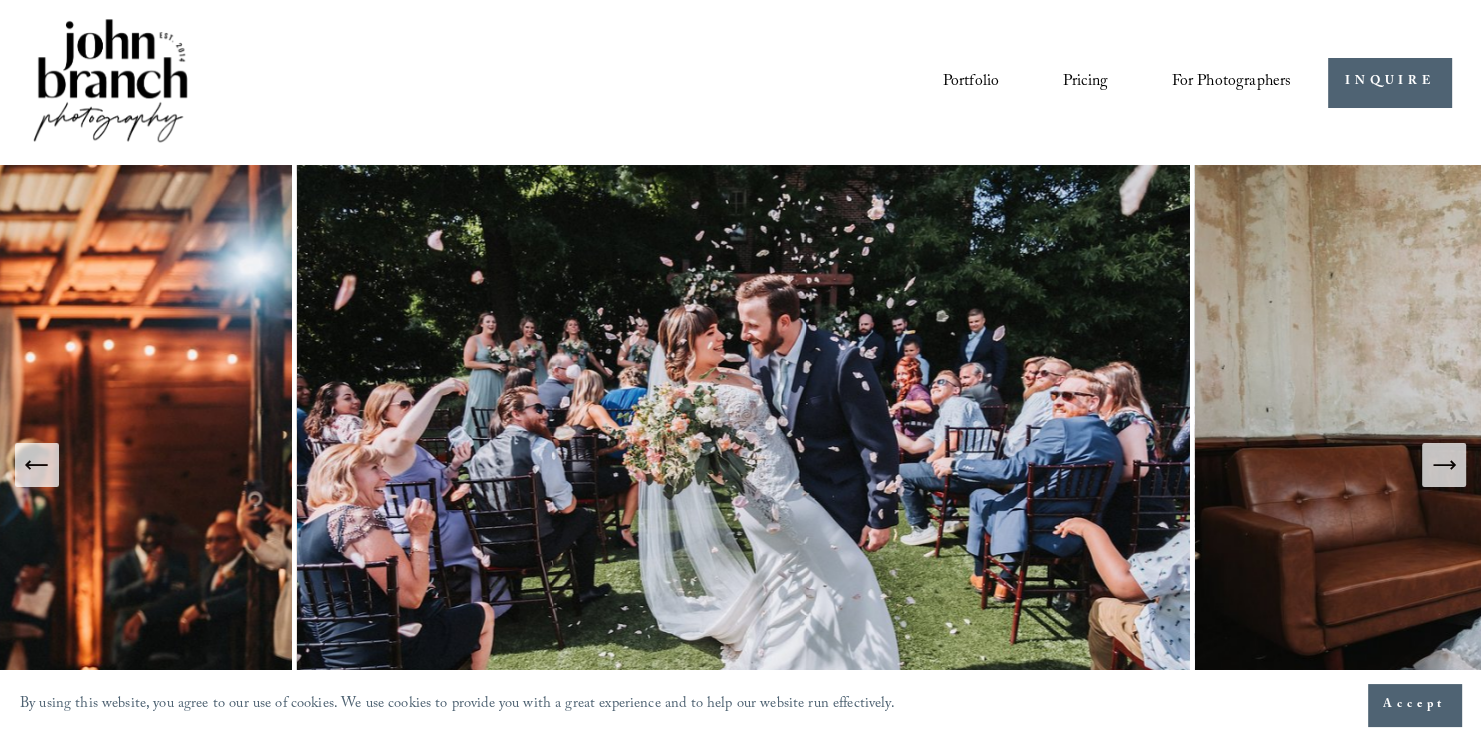 click 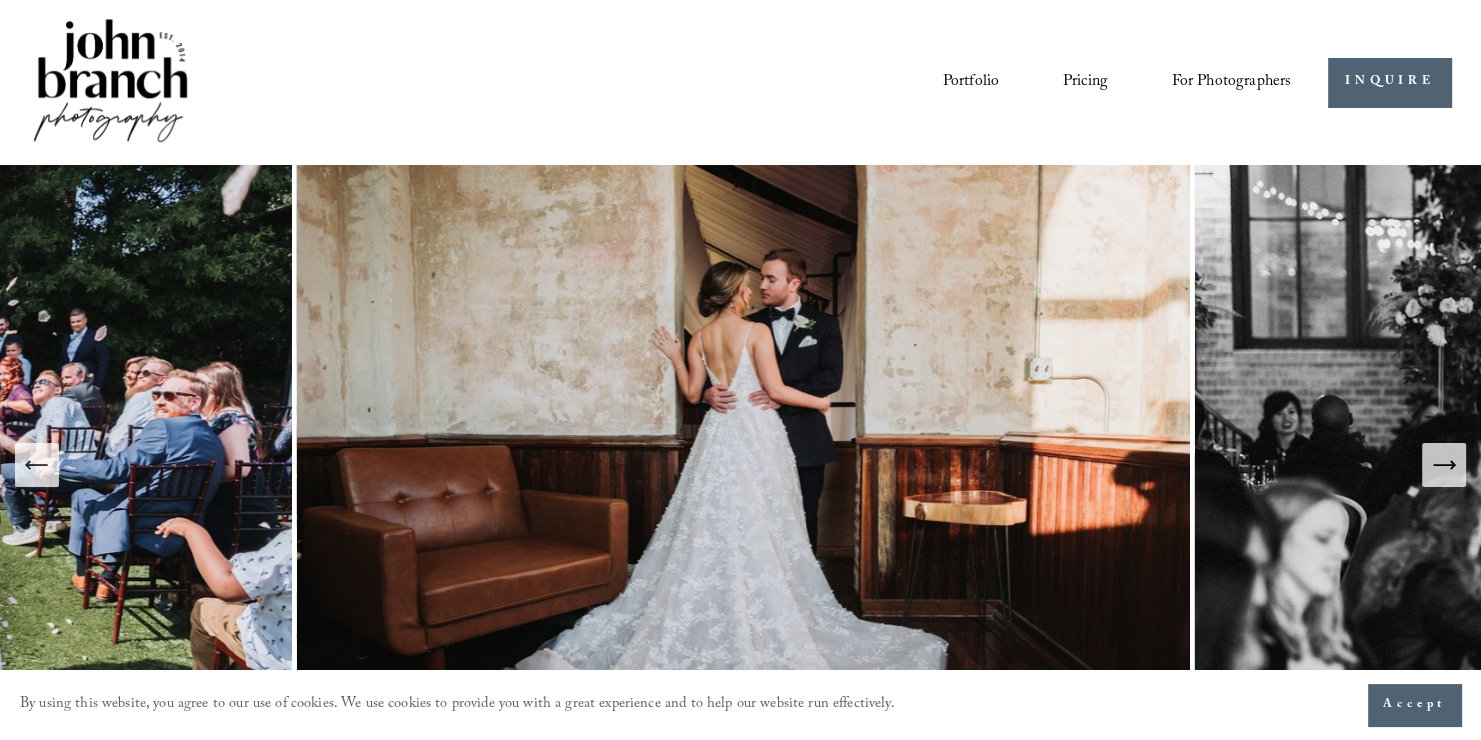 click 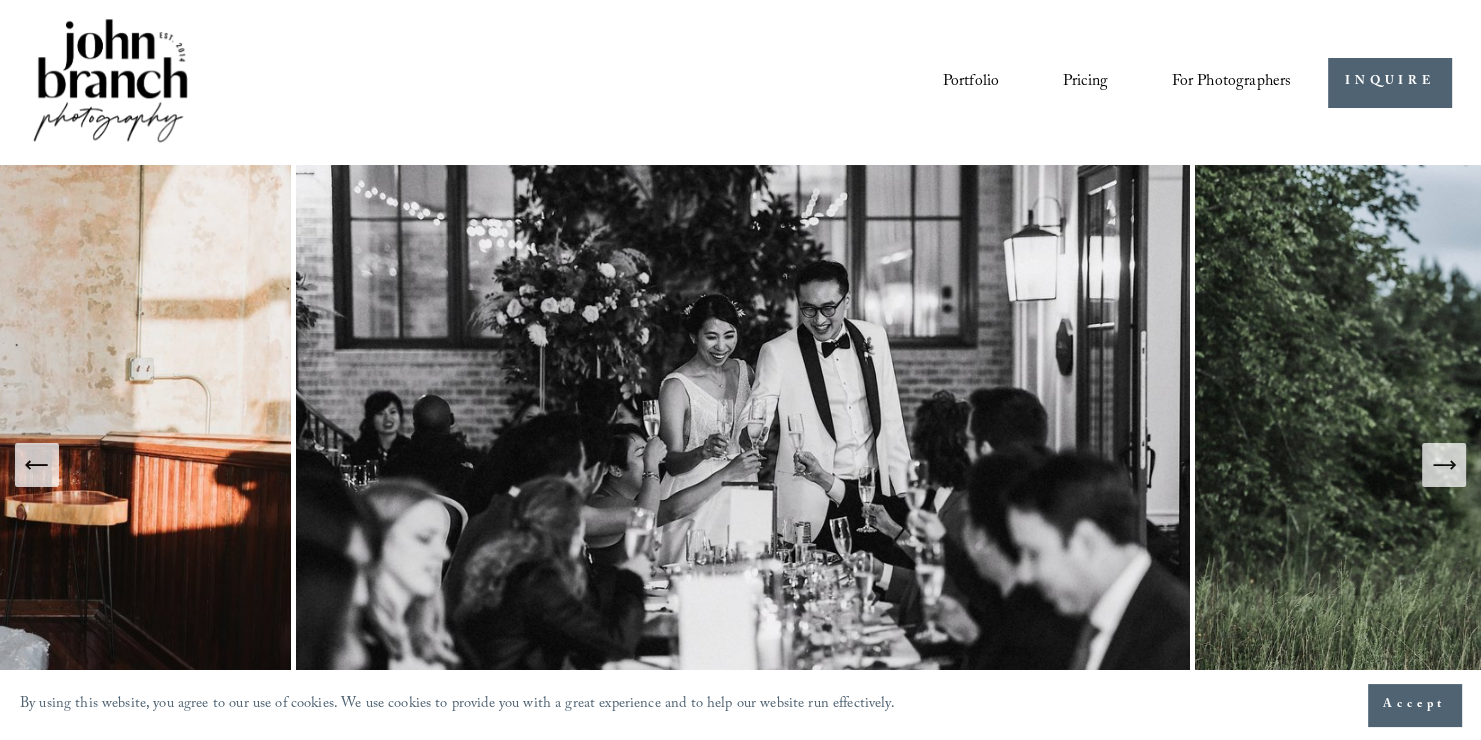 click 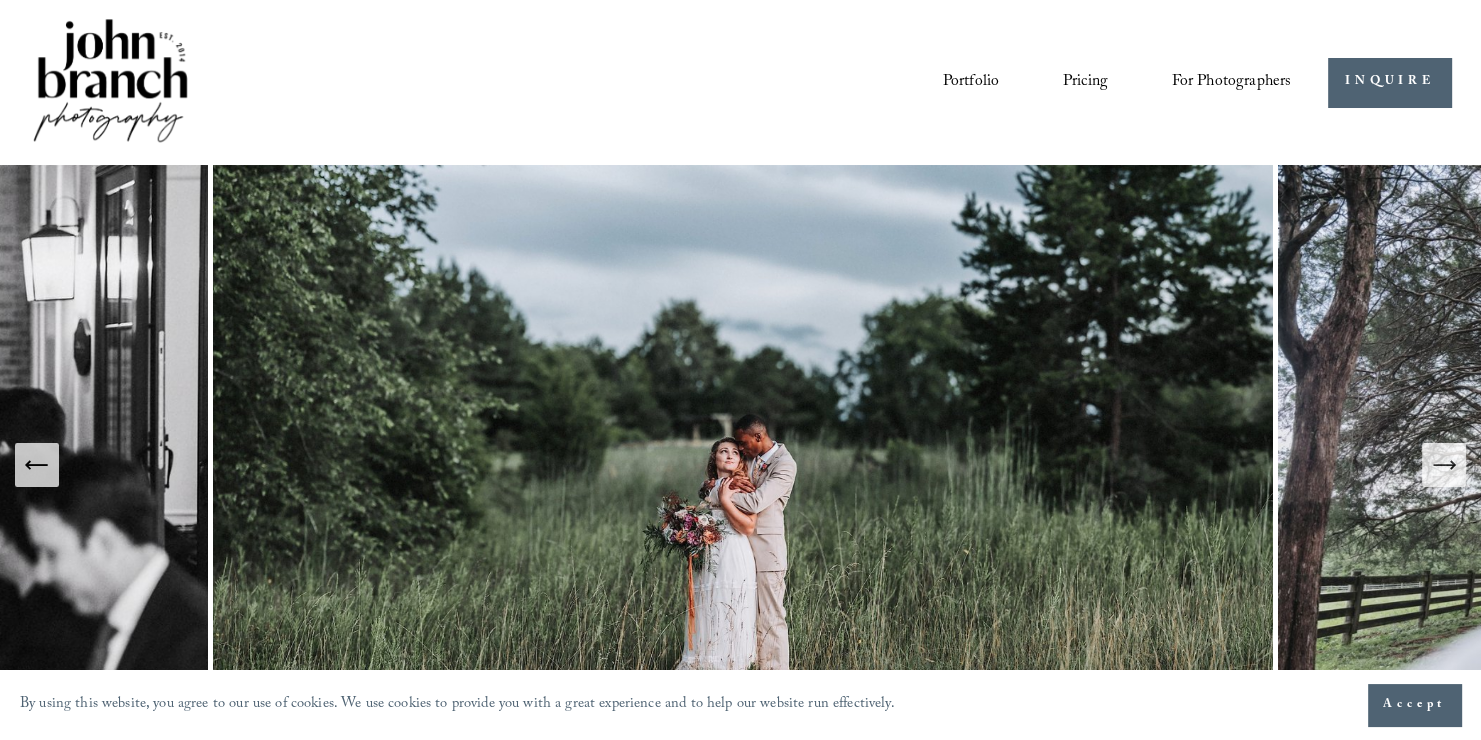 click 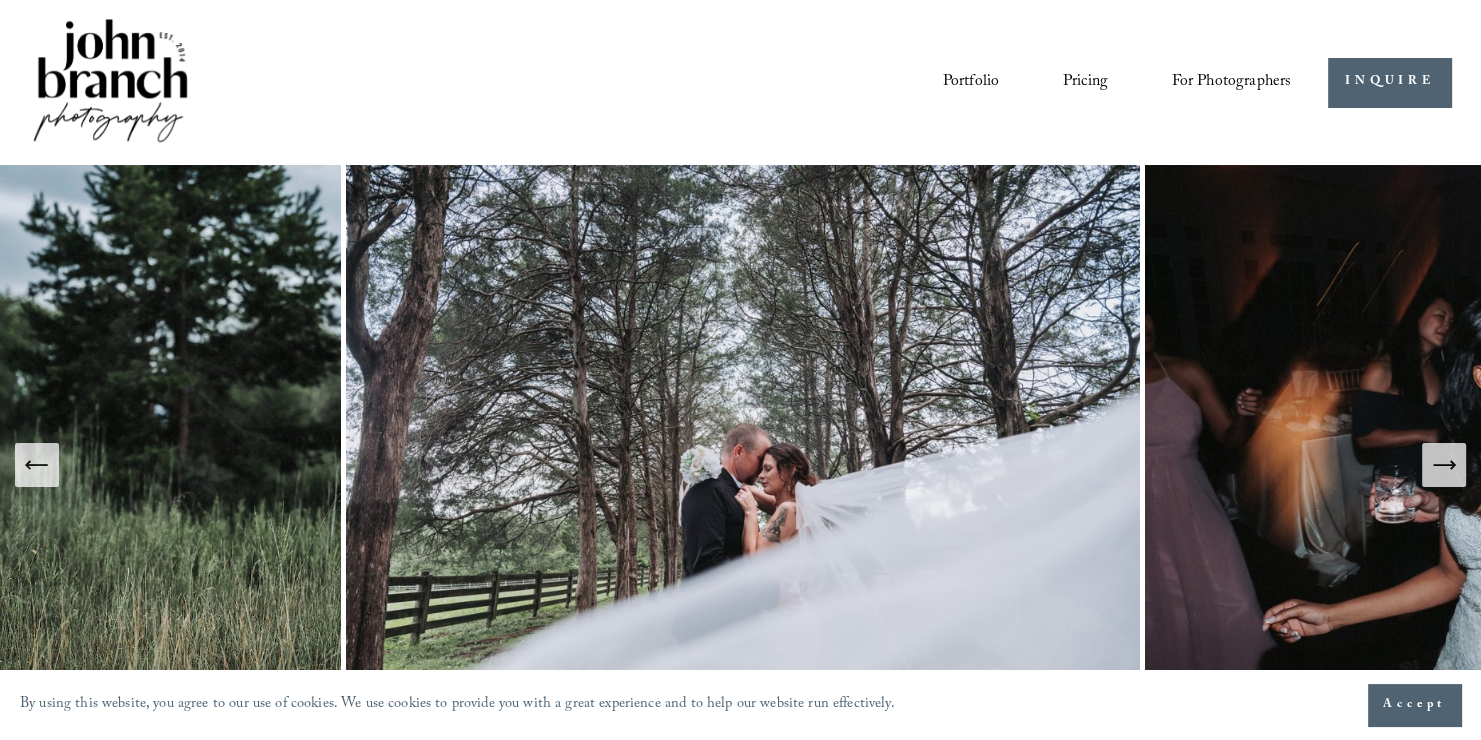 click 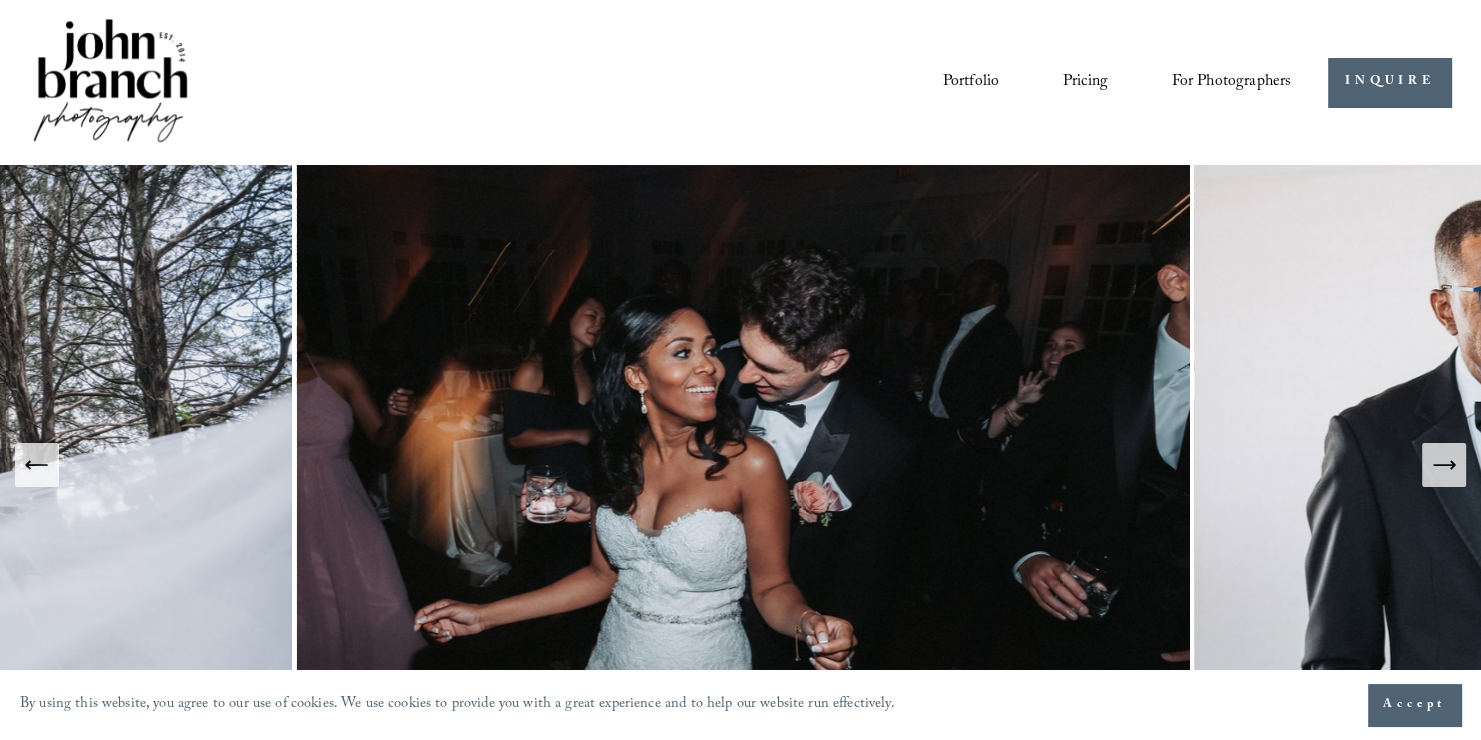 click 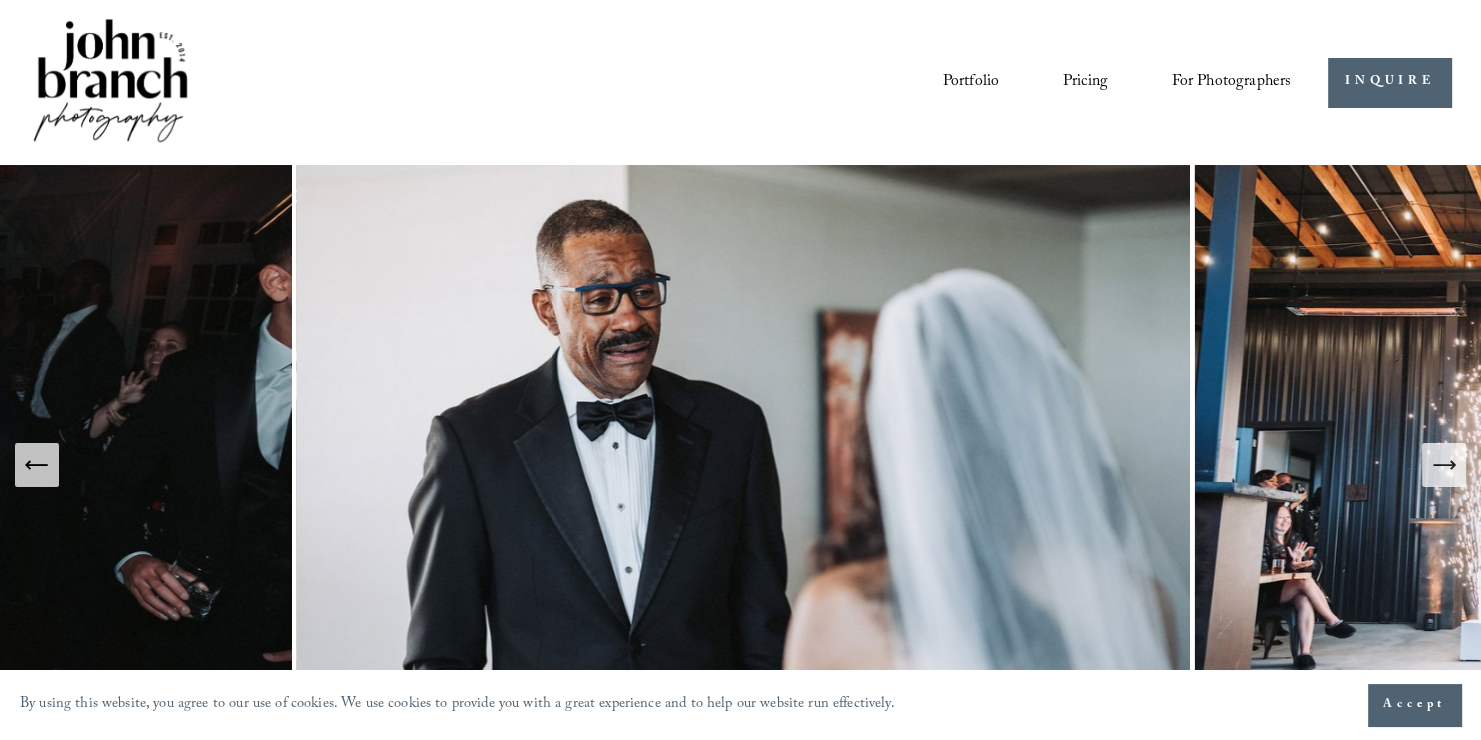 click 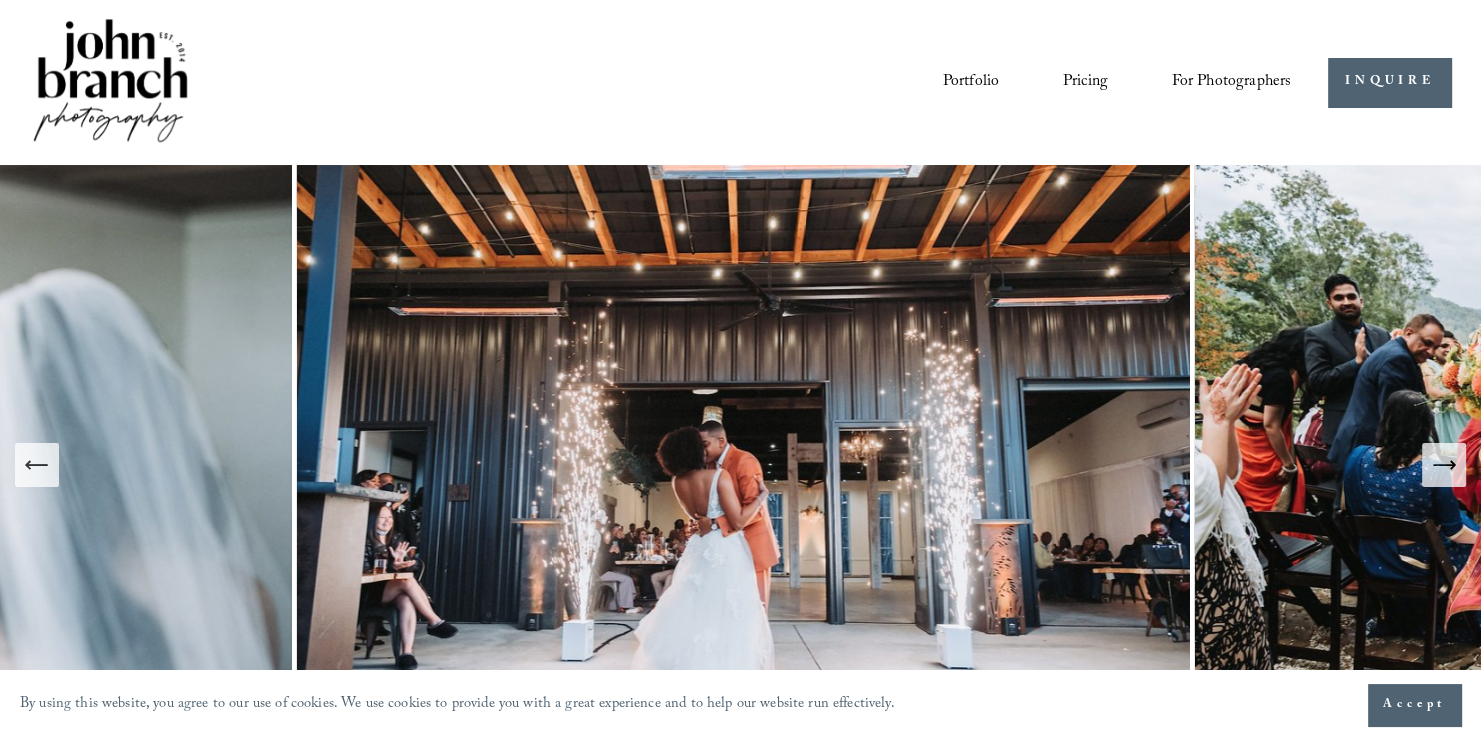 click 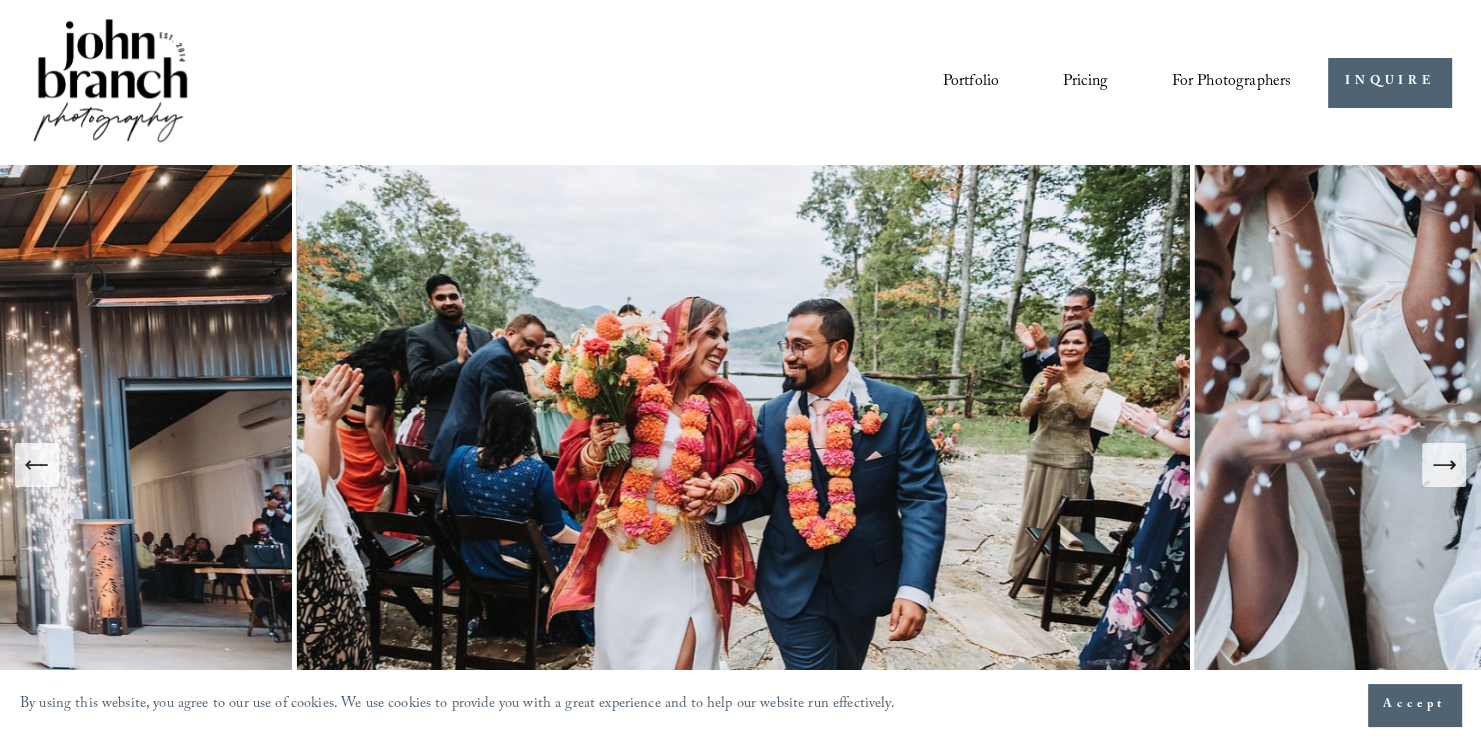 click 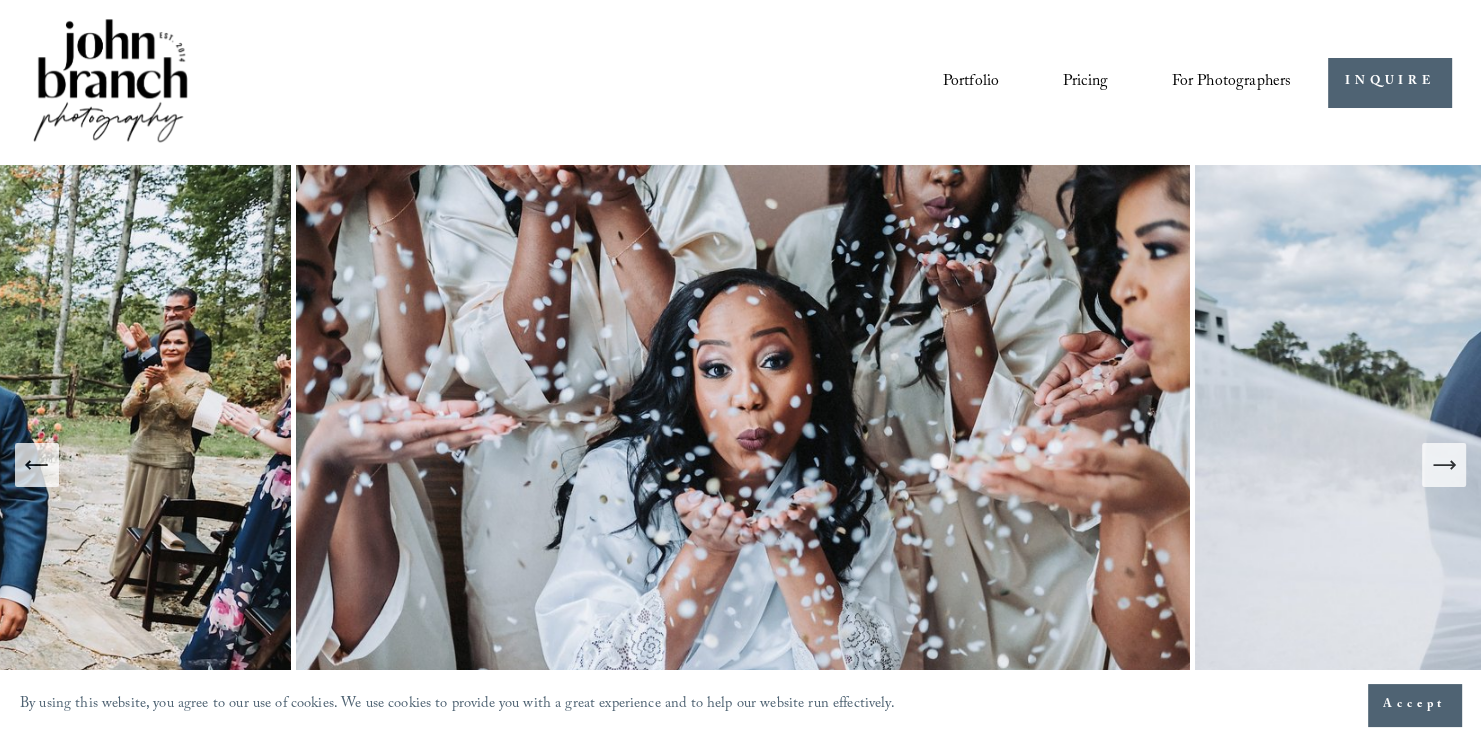 click 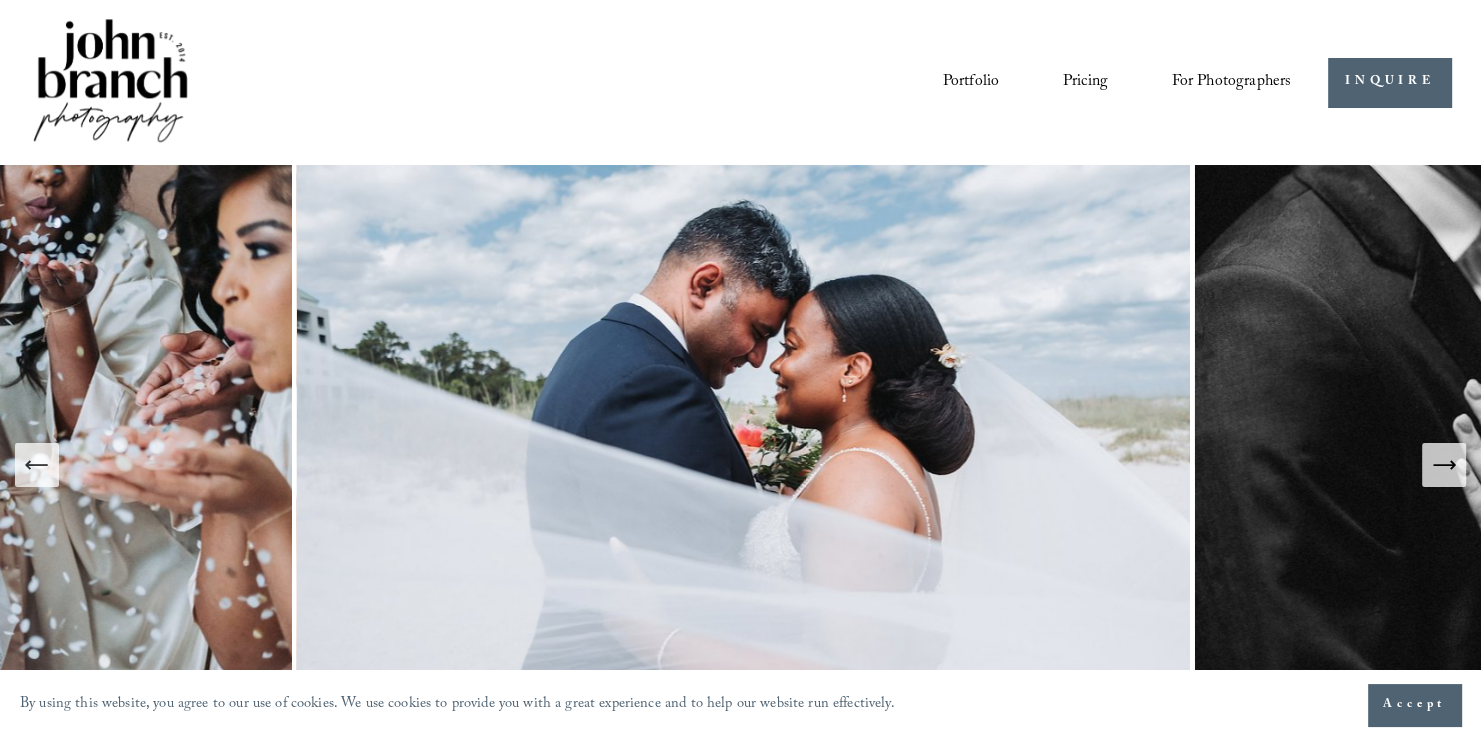 click 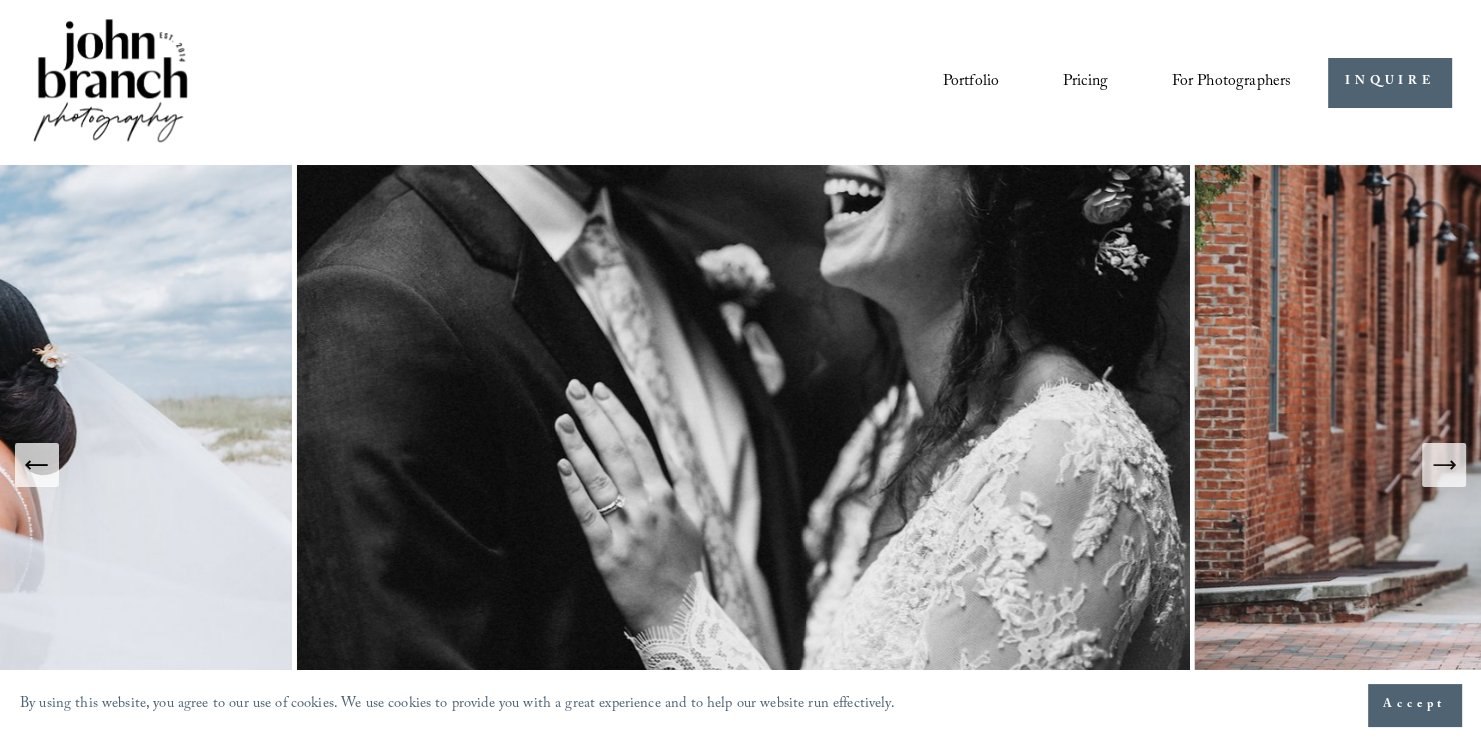 click 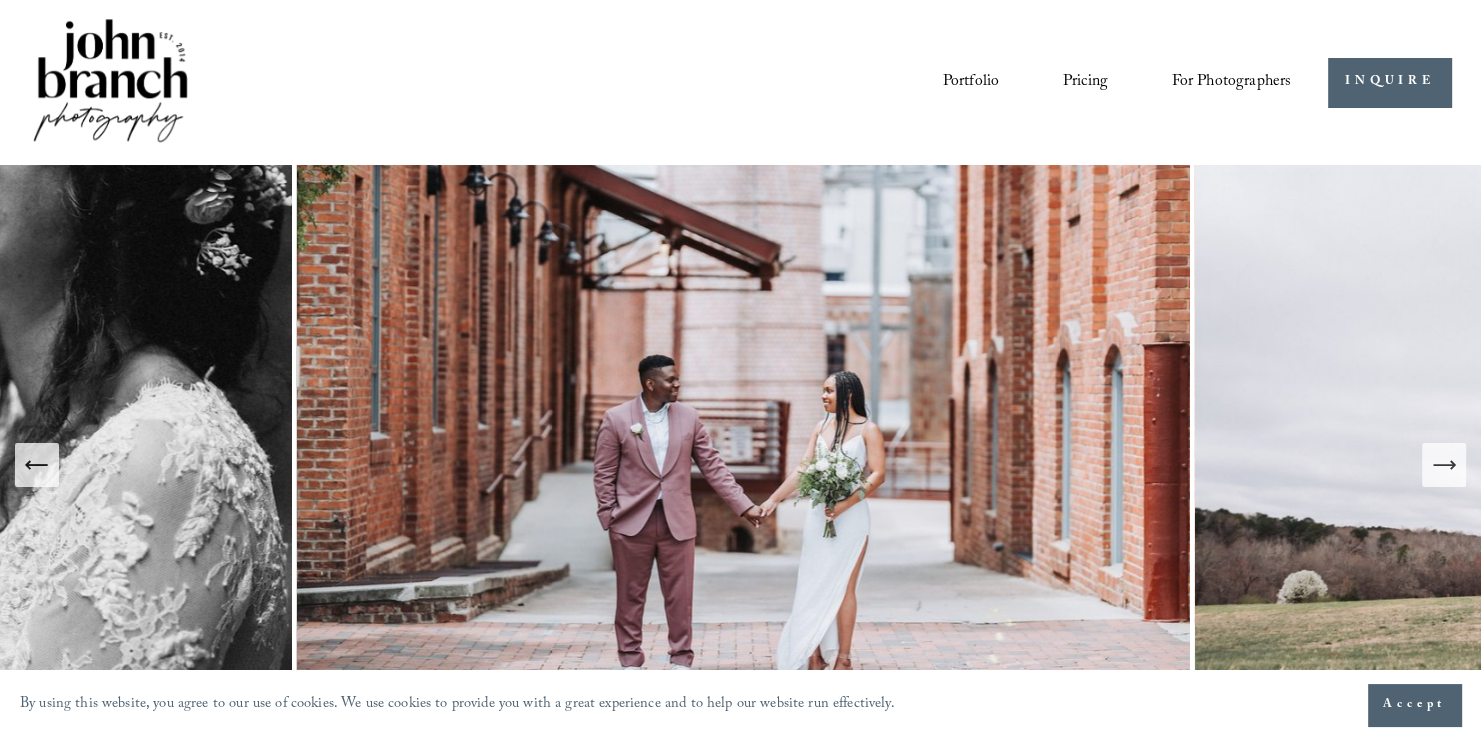 click 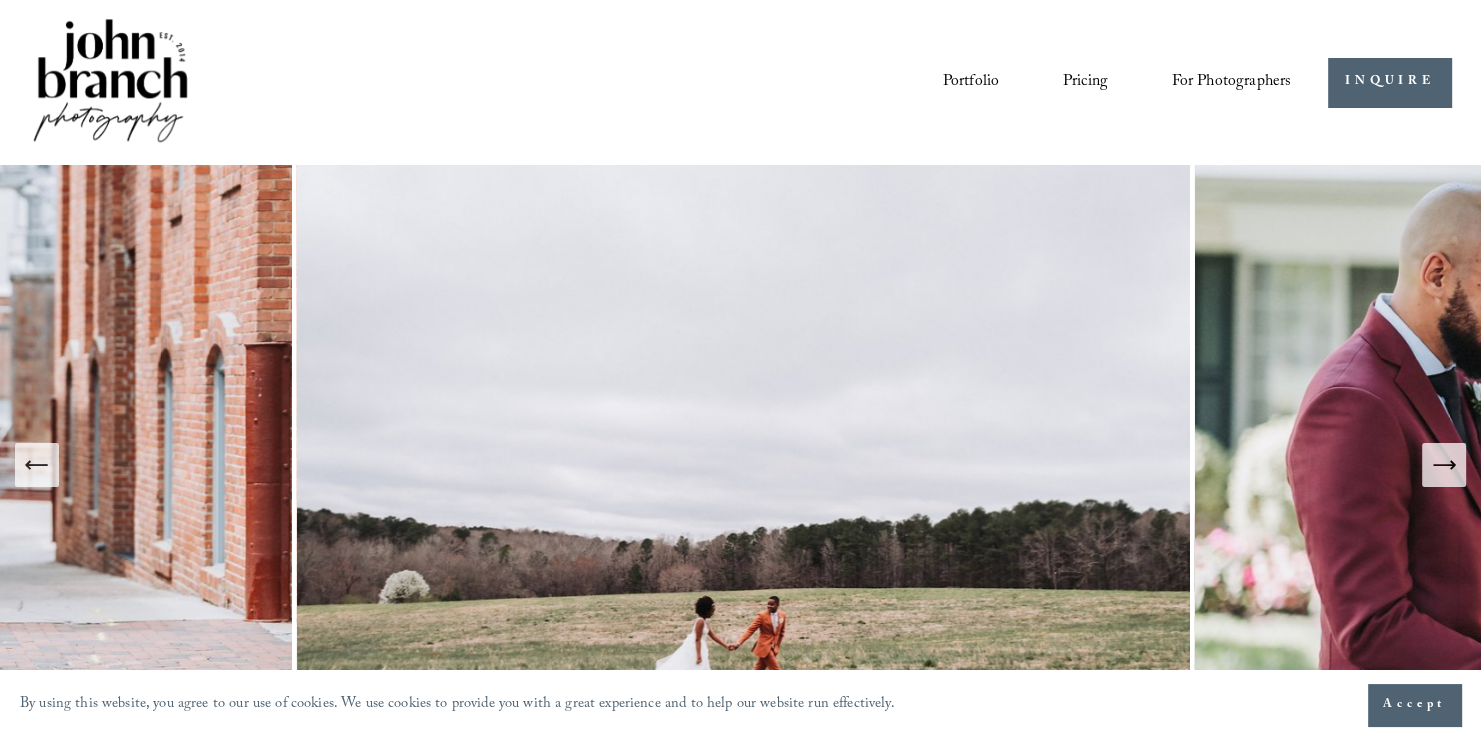 click 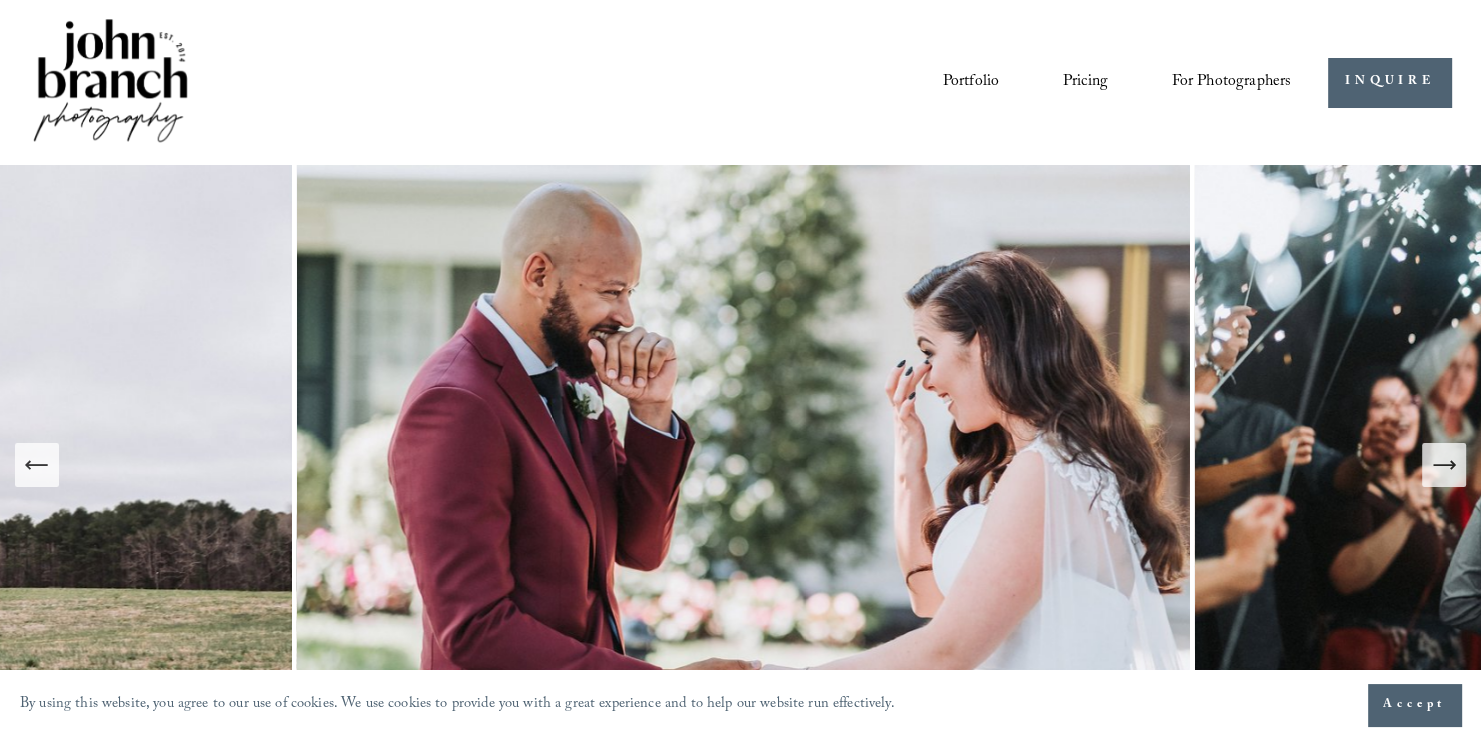 click 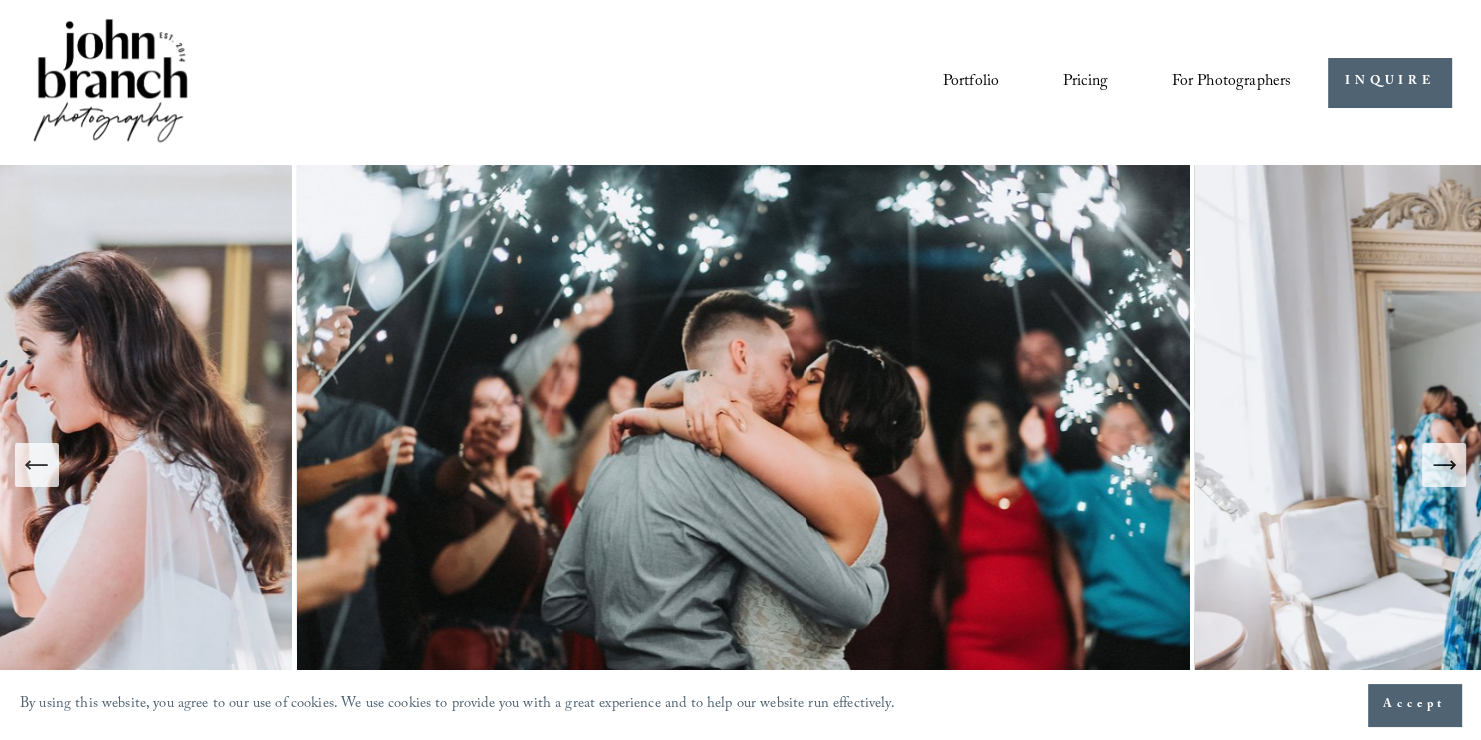 click 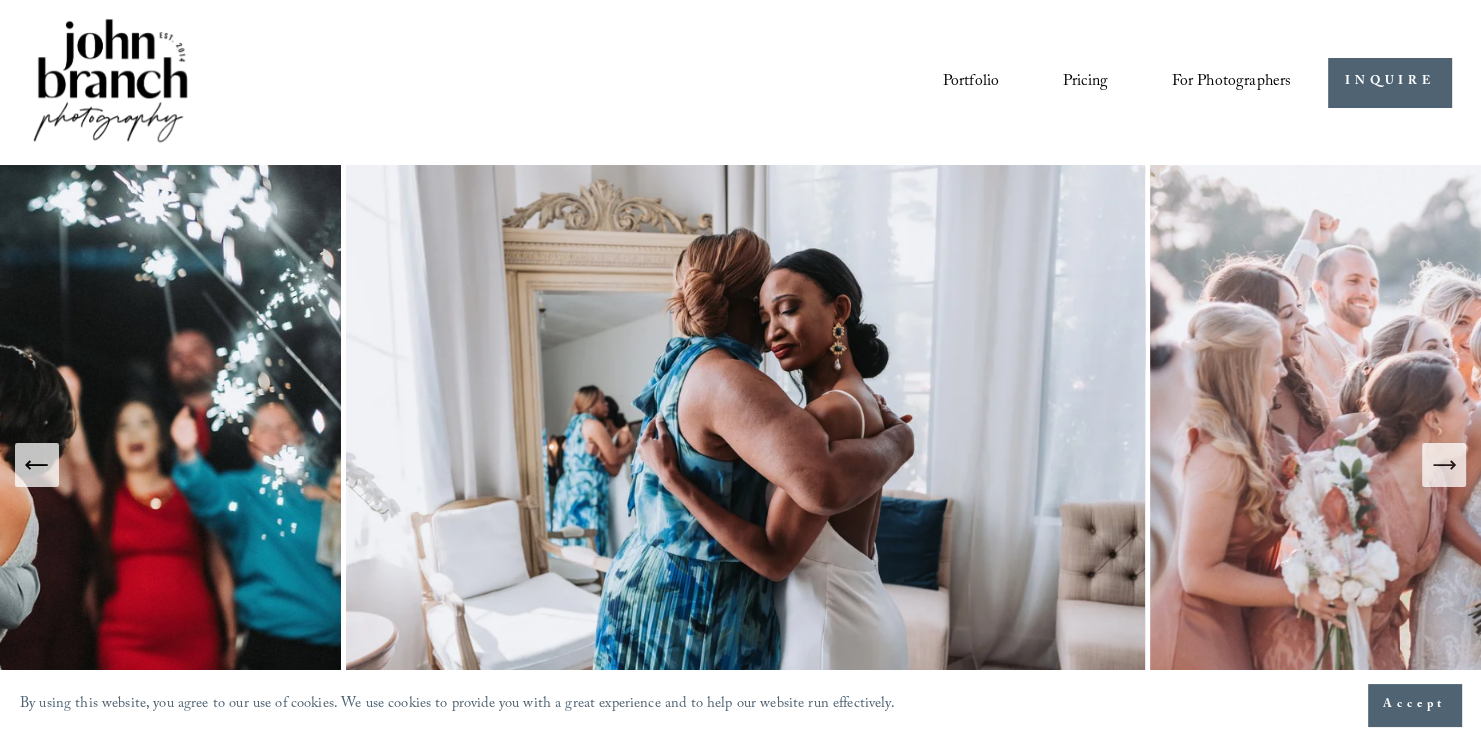 click 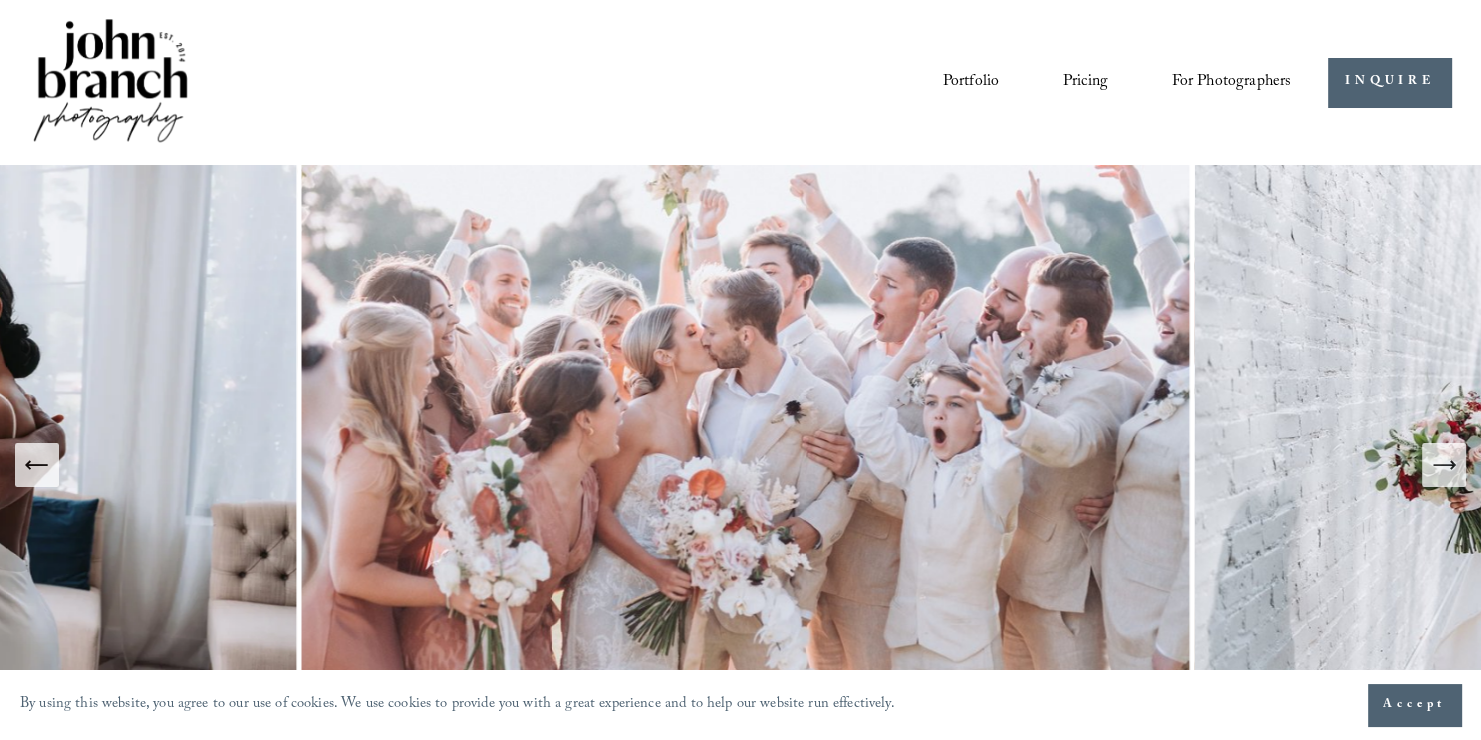 click 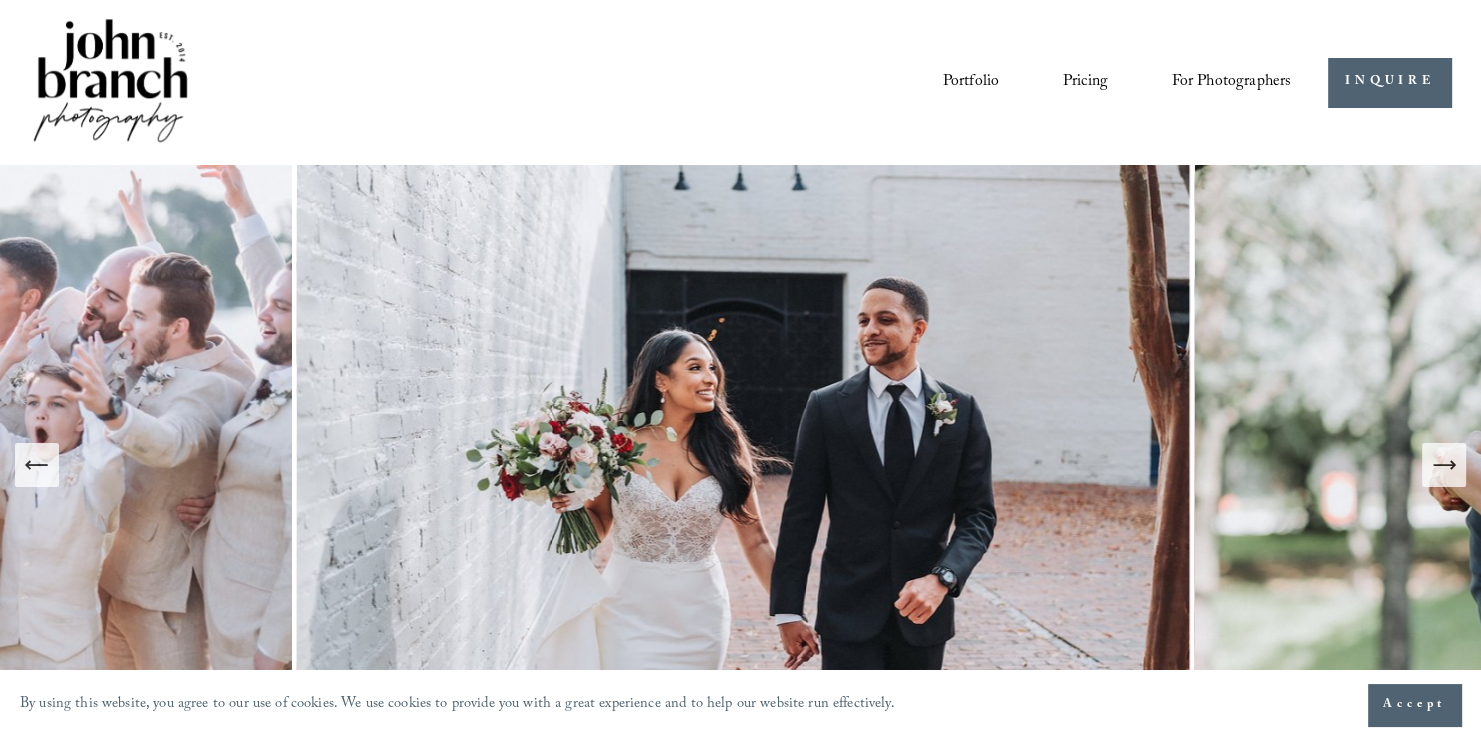 click on "Pricing" at bounding box center (1085, 82) 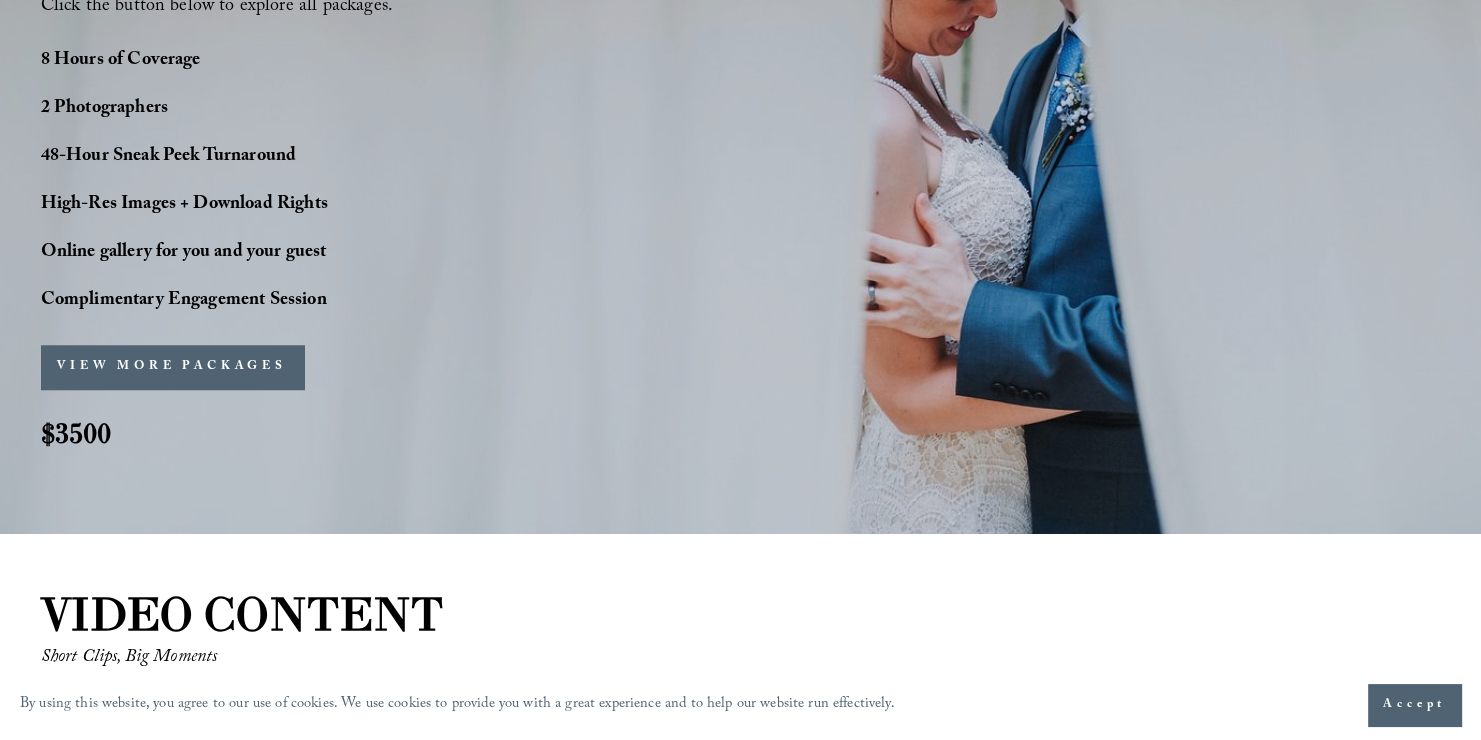 scroll, scrollTop: 1607, scrollLeft: 0, axis: vertical 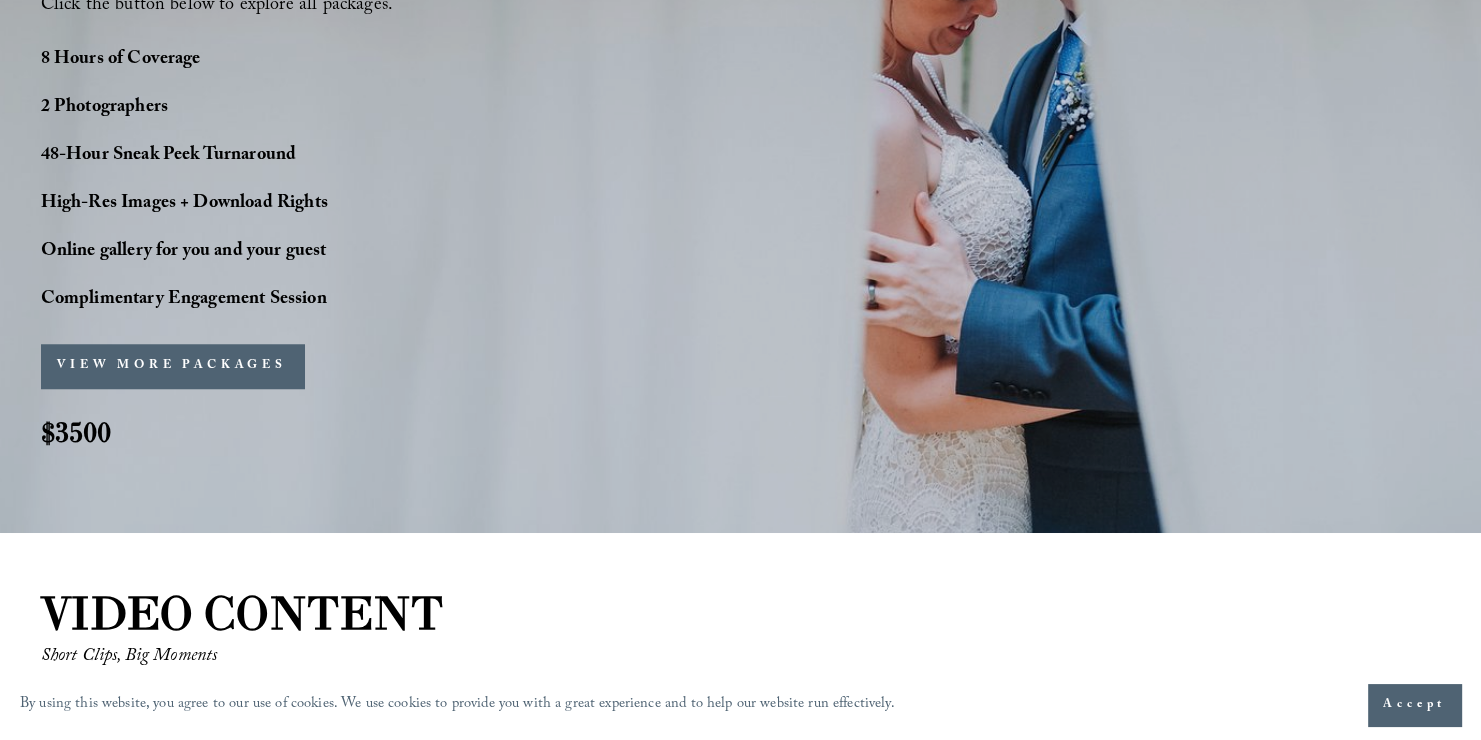 drag, startPoint x: 1005, startPoint y: 509, endPoint x: 810, endPoint y: 570, distance: 204.31837 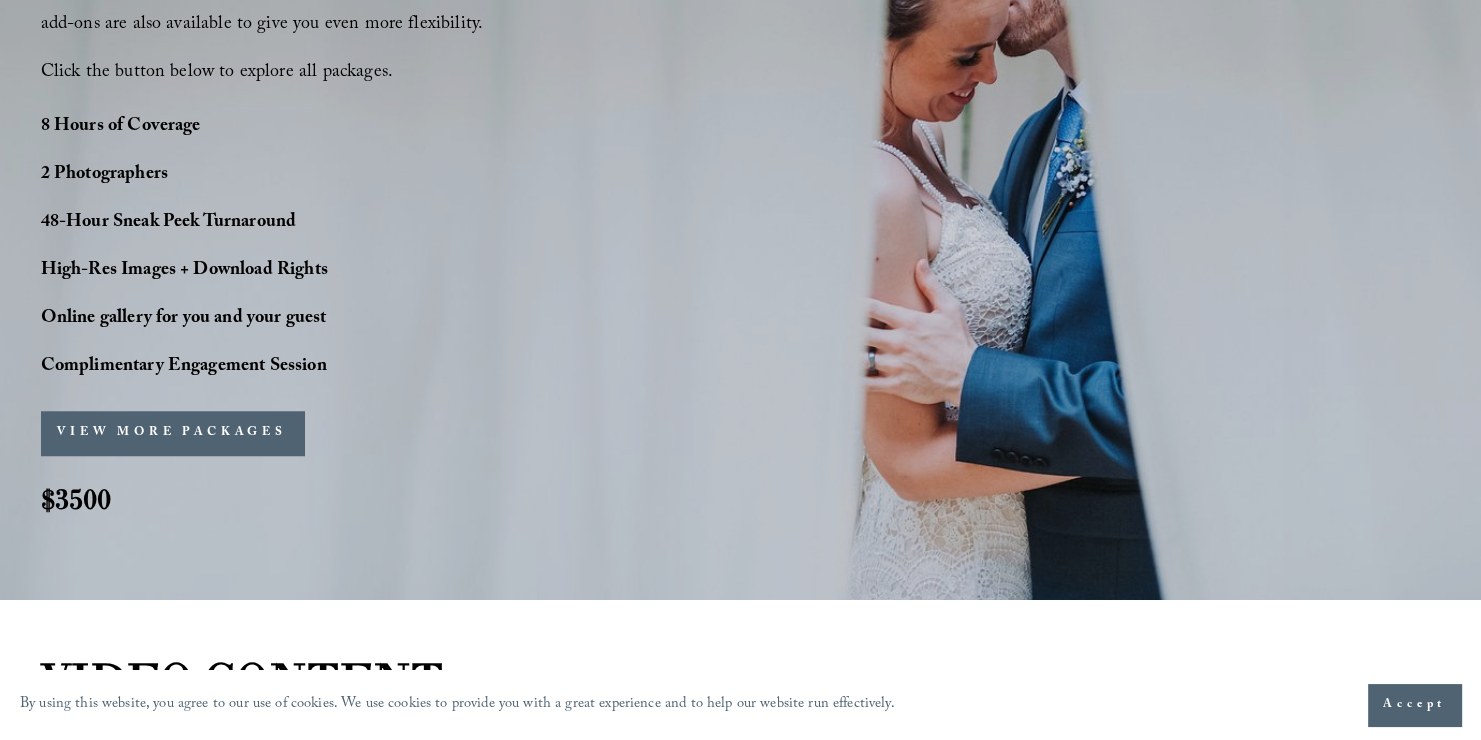 scroll, scrollTop: 1536, scrollLeft: 0, axis: vertical 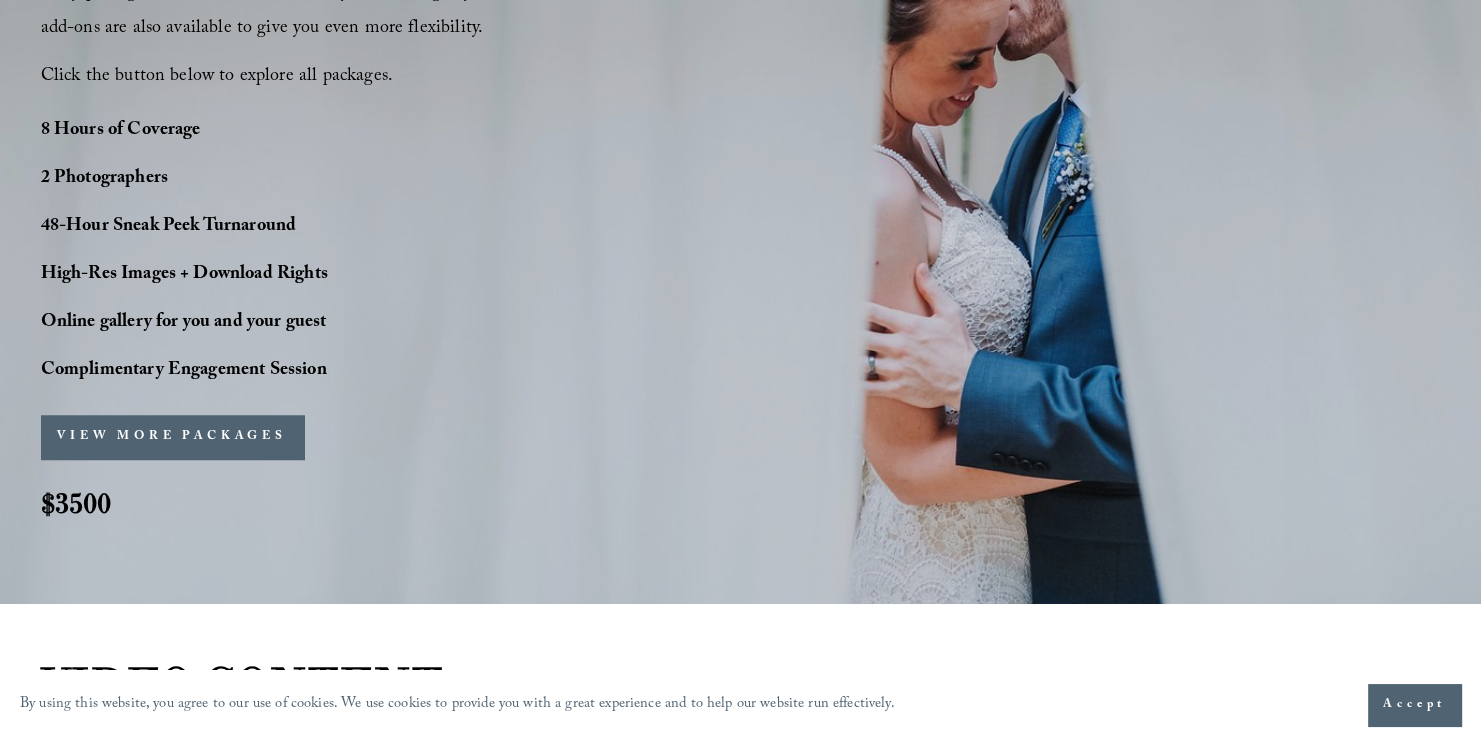 click on "VIEW MORE PACKAGES" at bounding box center (172, 437) 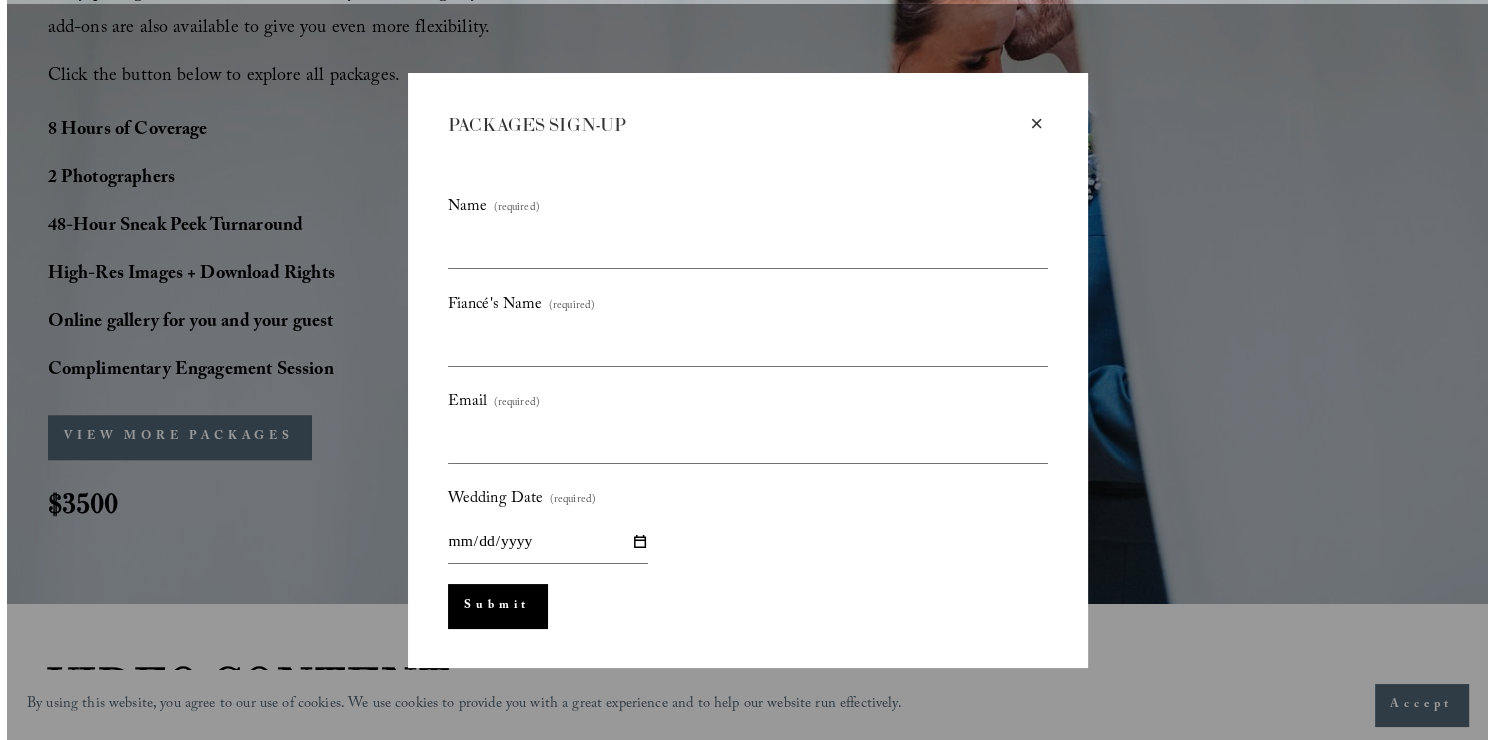 scroll, scrollTop: 1540, scrollLeft: 0, axis: vertical 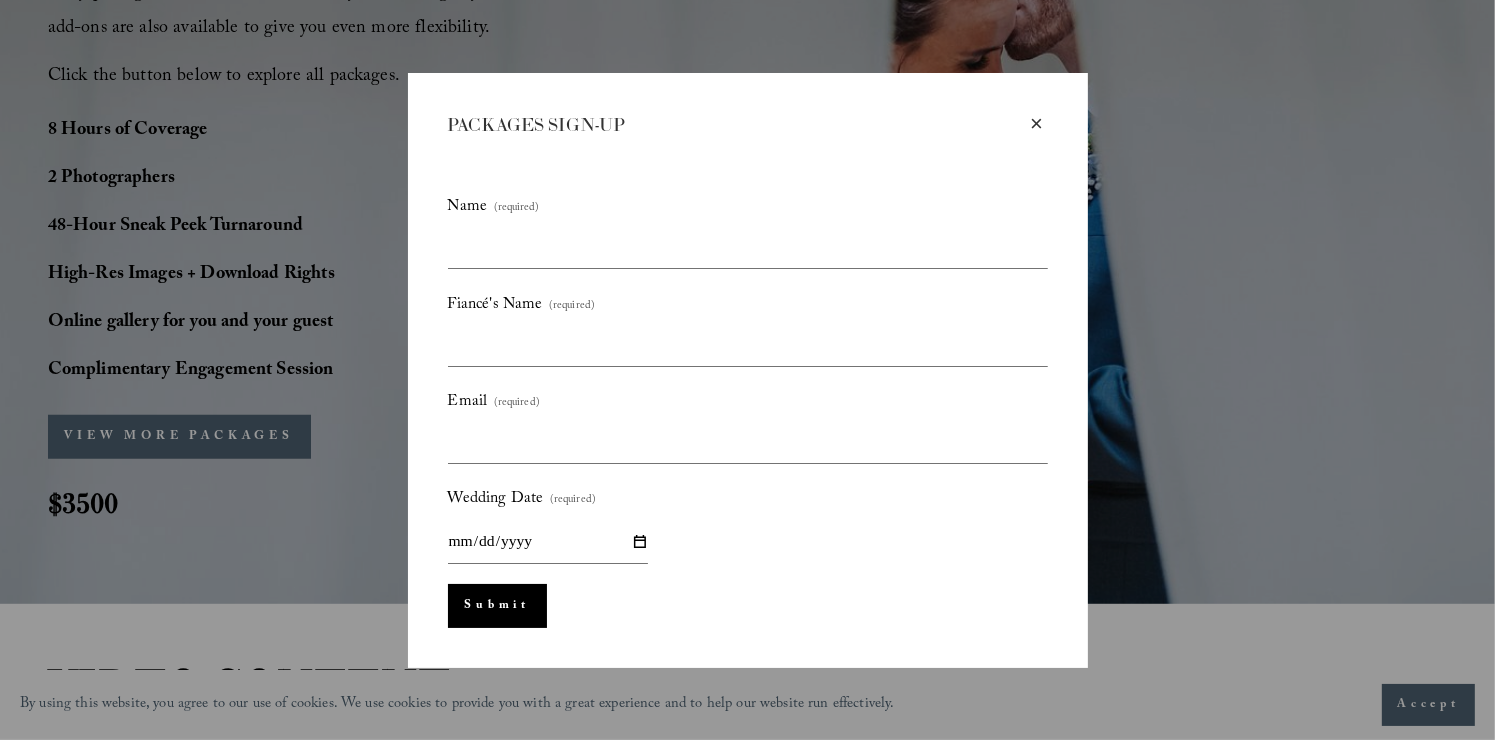 click on "×" at bounding box center [1037, 124] 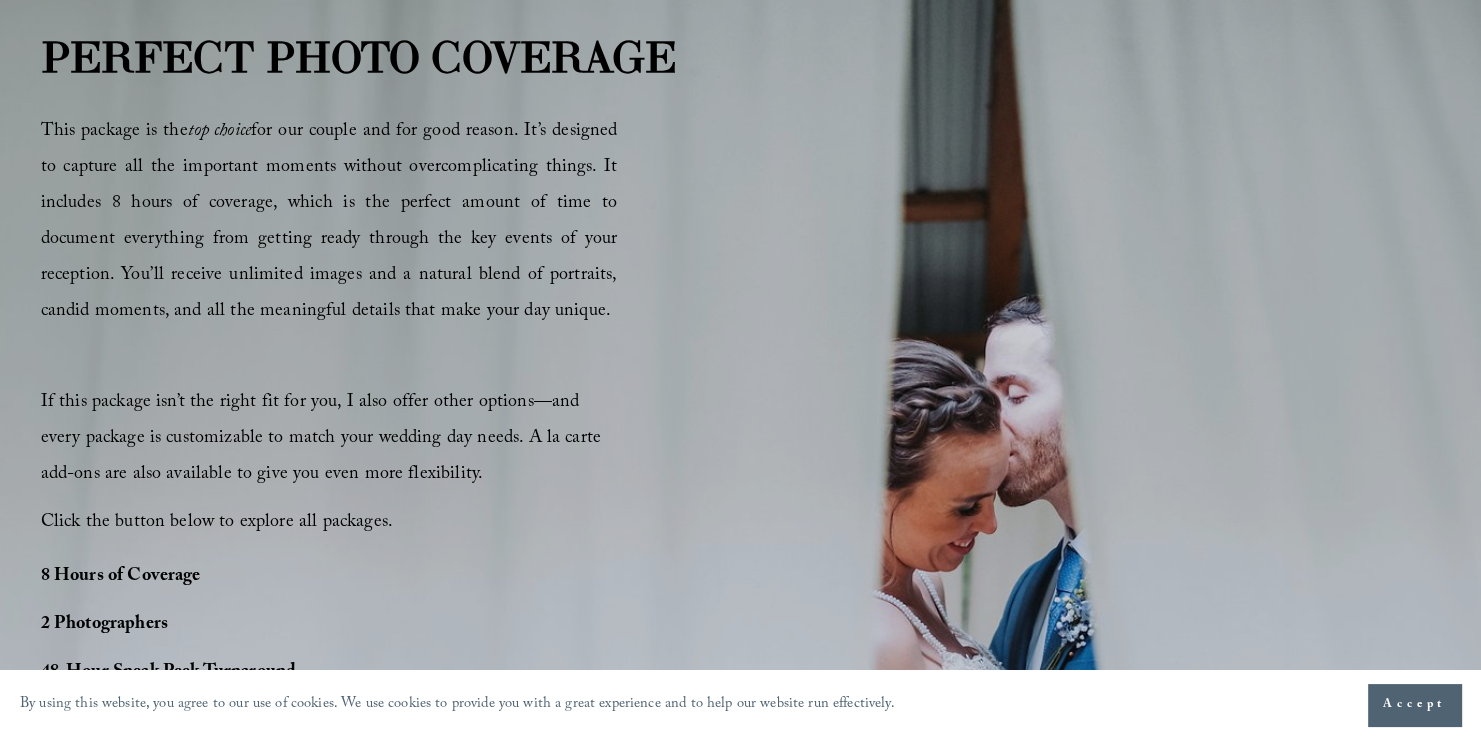 scroll, scrollTop: 1088, scrollLeft: 0, axis: vertical 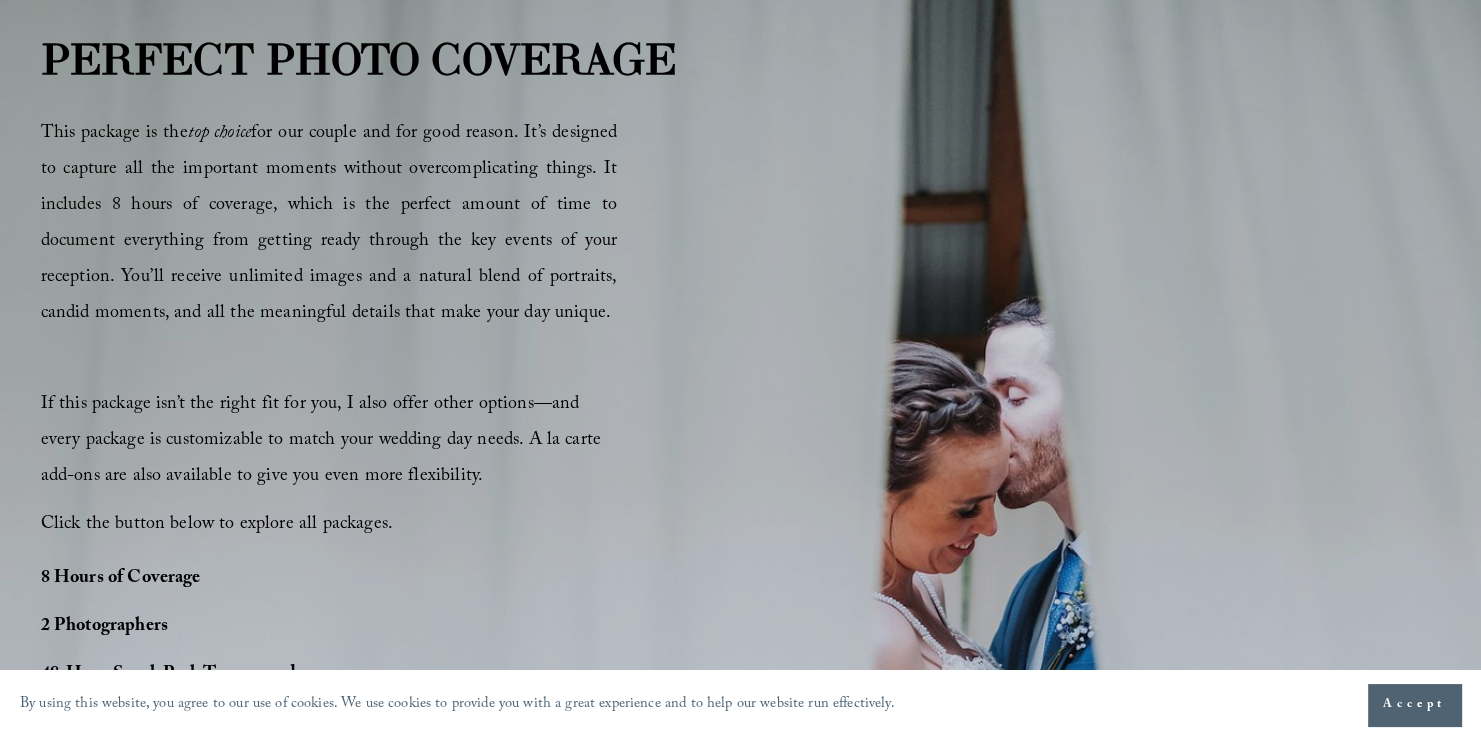click on "Accept" at bounding box center [1414, 705] 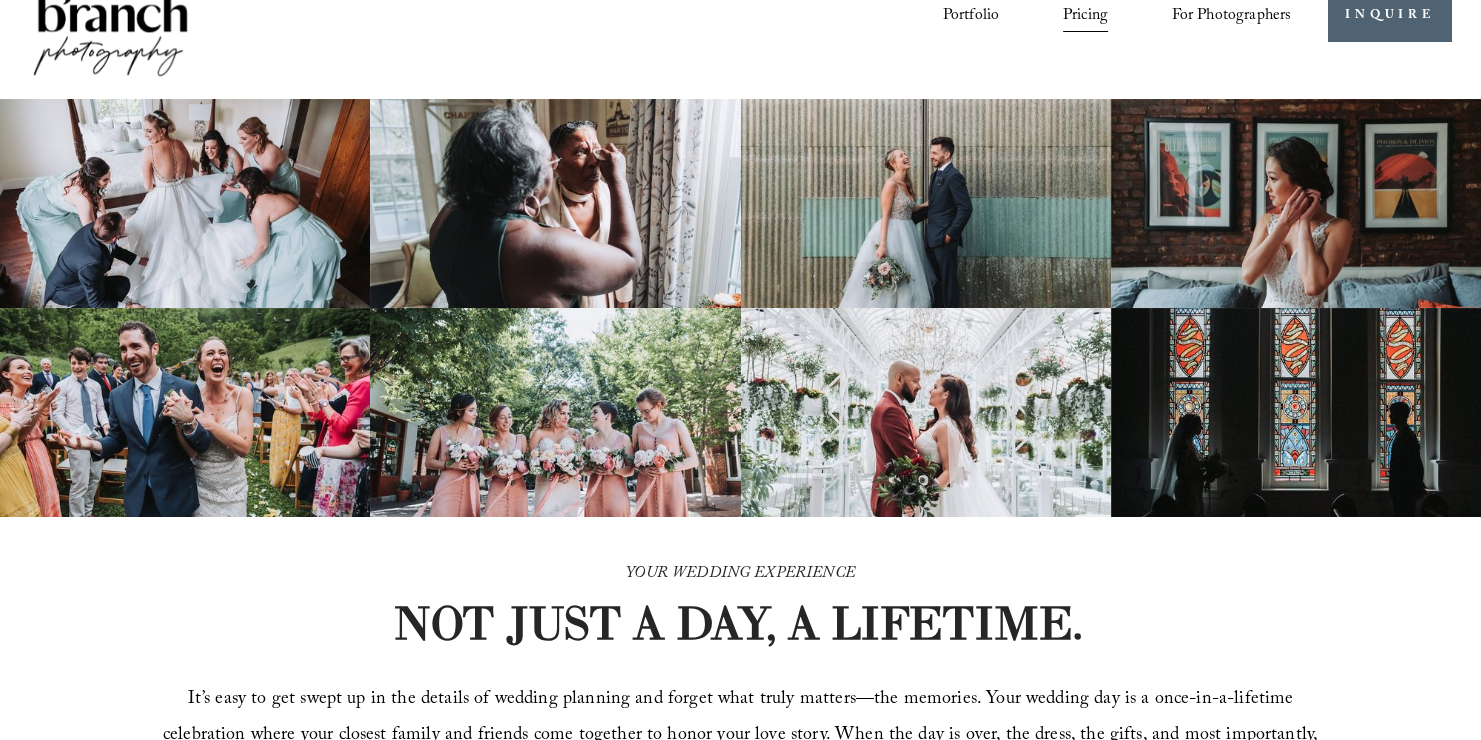 scroll, scrollTop: 0, scrollLeft: 0, axis: both 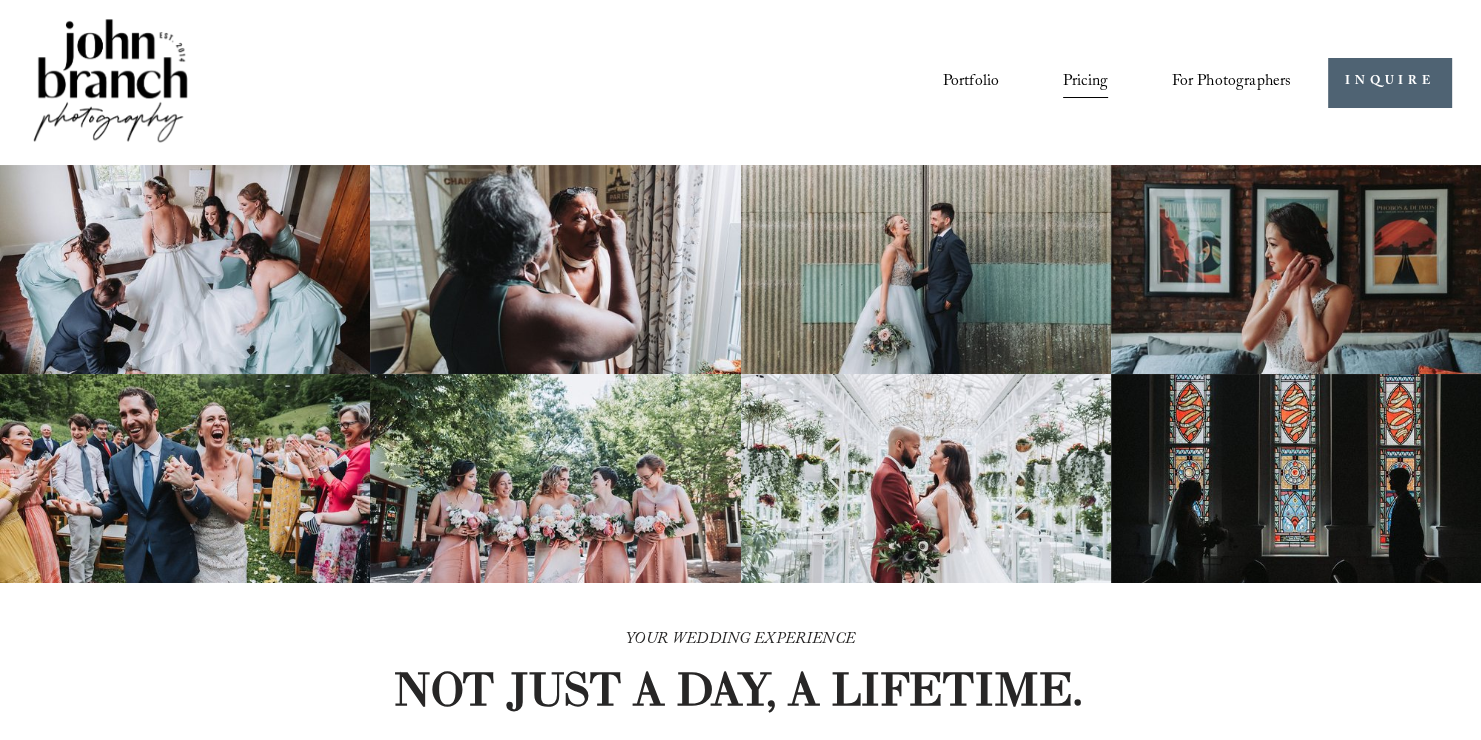 click at bounding box center (111, 82) 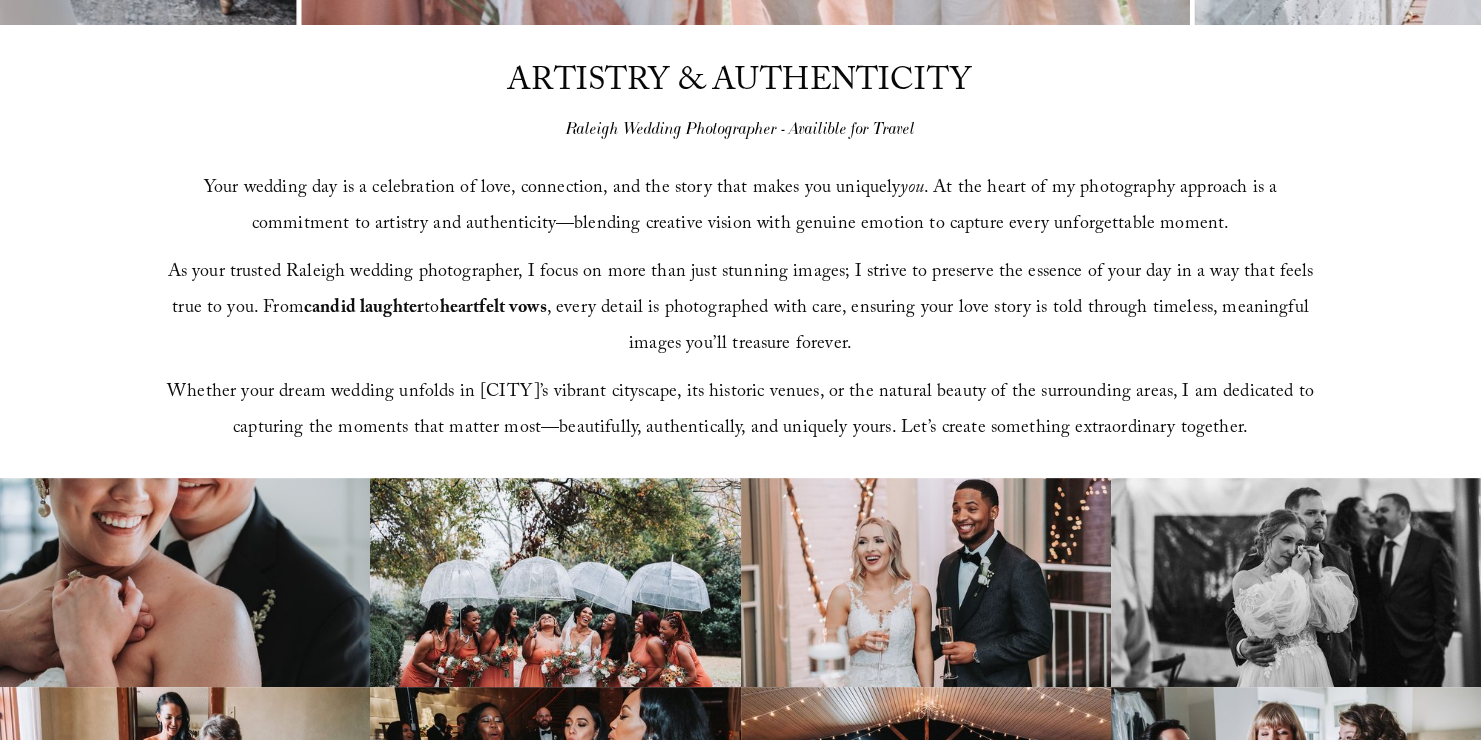 scroll, scrollTop: 740, scrollLeft: 0, axis: vertical 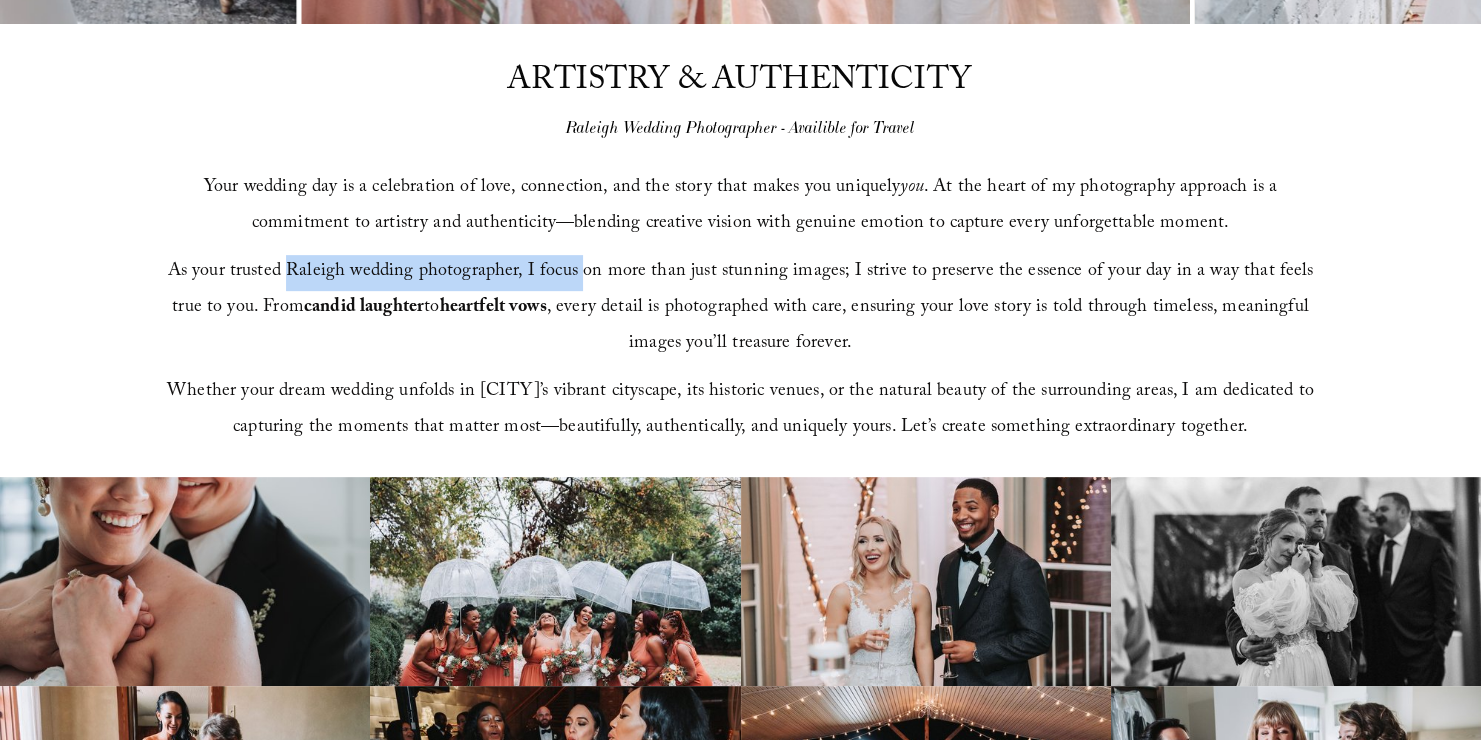drag, startPoint x: 282, startPoint y: 277, endPoint x: 575, endPoint y: 280, distance: 293.01535 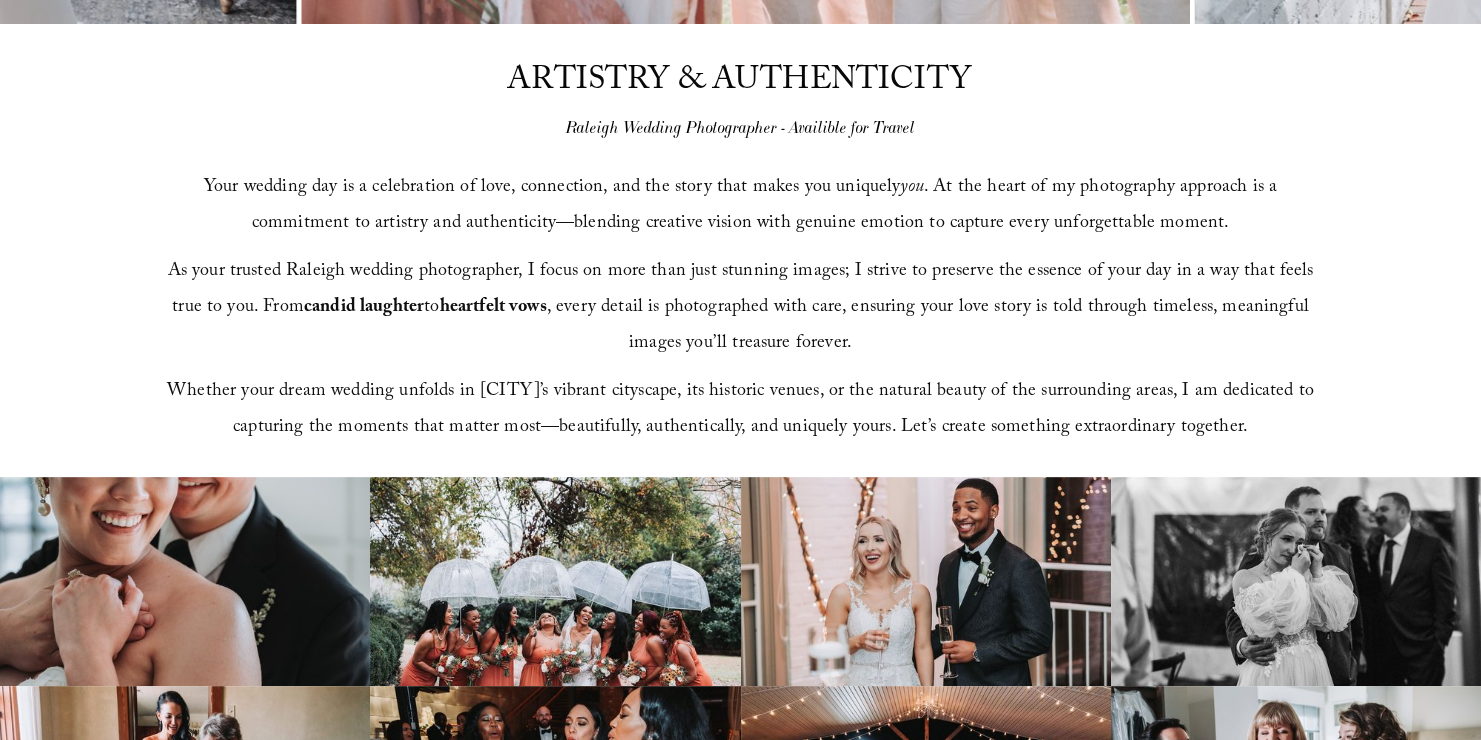click on "As your trusted Raleigh wedding photographer, I focus on more than just stunning images; I strive to preserve the essence of your day in a way that feels true to you. From  candid laughter  to  heartfelt vows , every detail is photographed with care, ensuring your love story is told through timeless, meaningful images you’ll treasure forever." at bounding box center [743, 308] 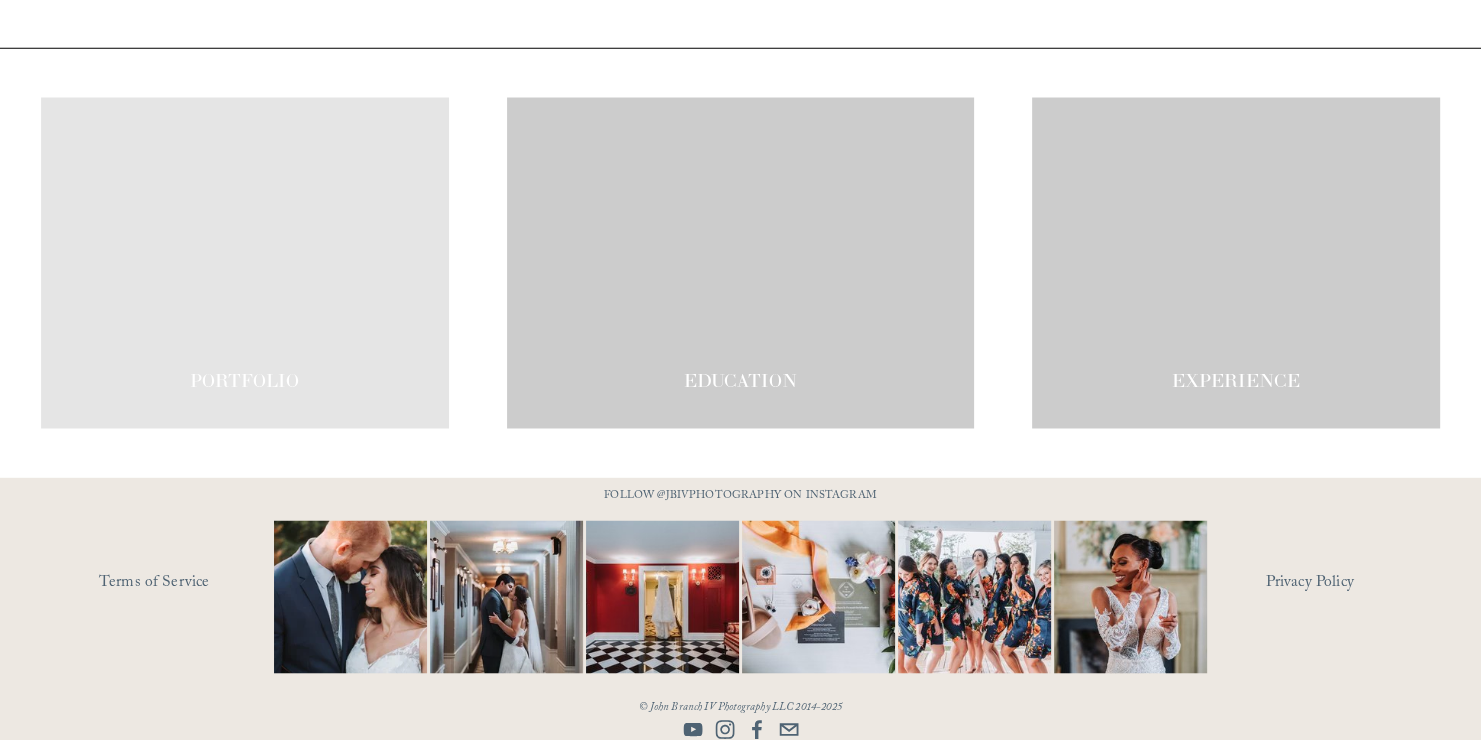 scroll, scrollTop: 3352, scrollLeft: 0, axis: vertical 